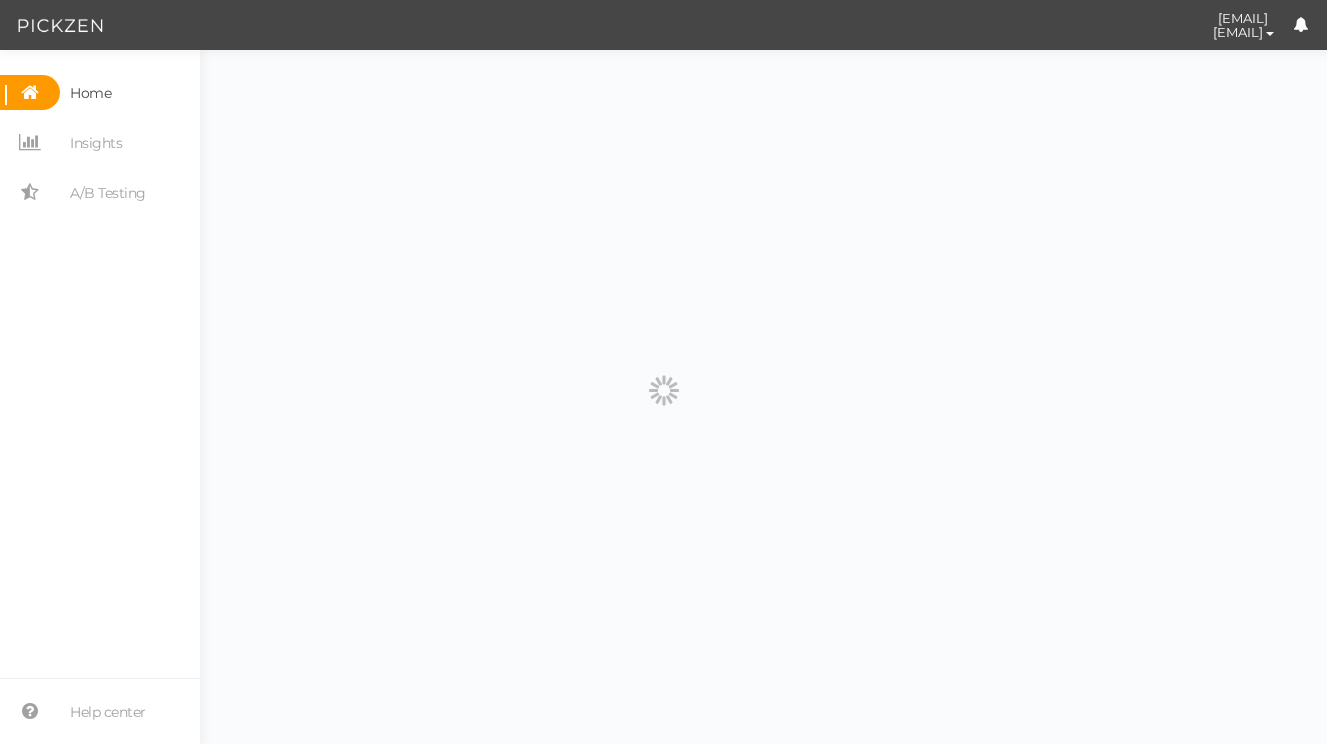 scroll, scrollTop: 0, scrollLeft: 0, axis: both 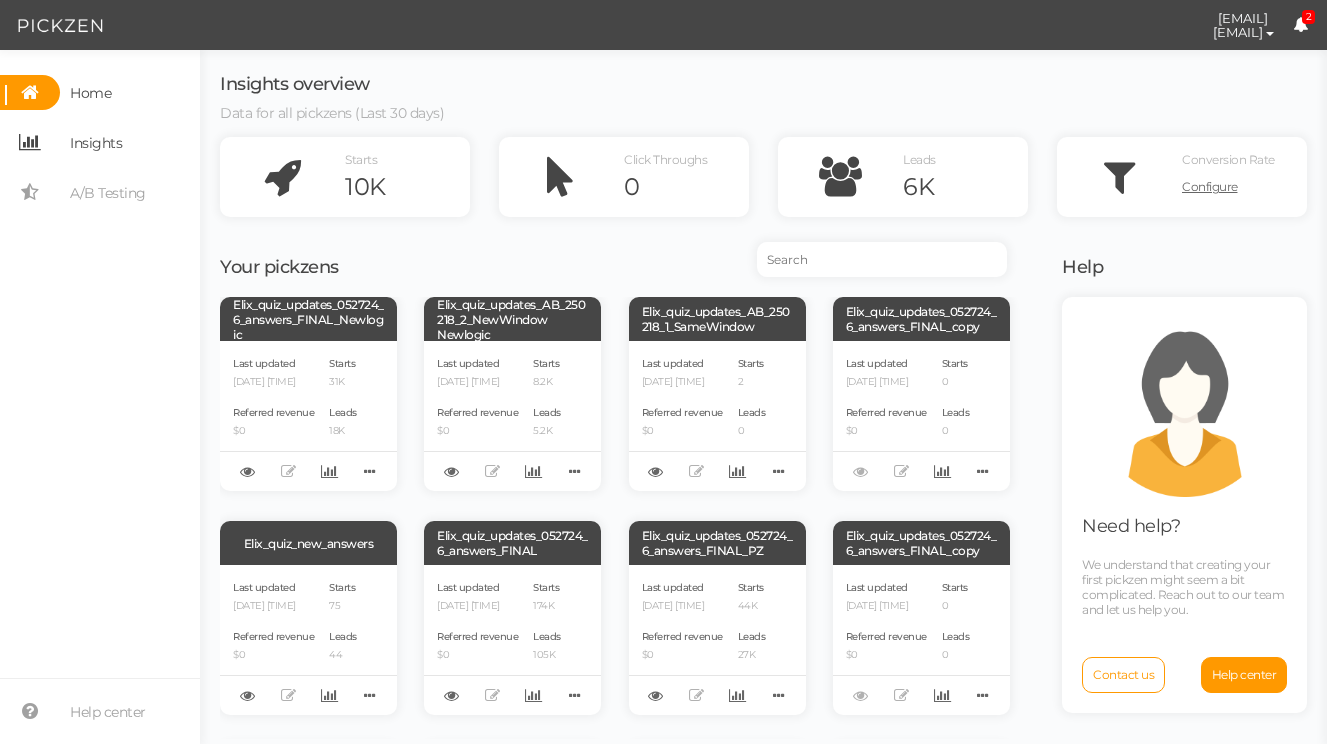 click on "Insights" at bounding box center (90, 93) 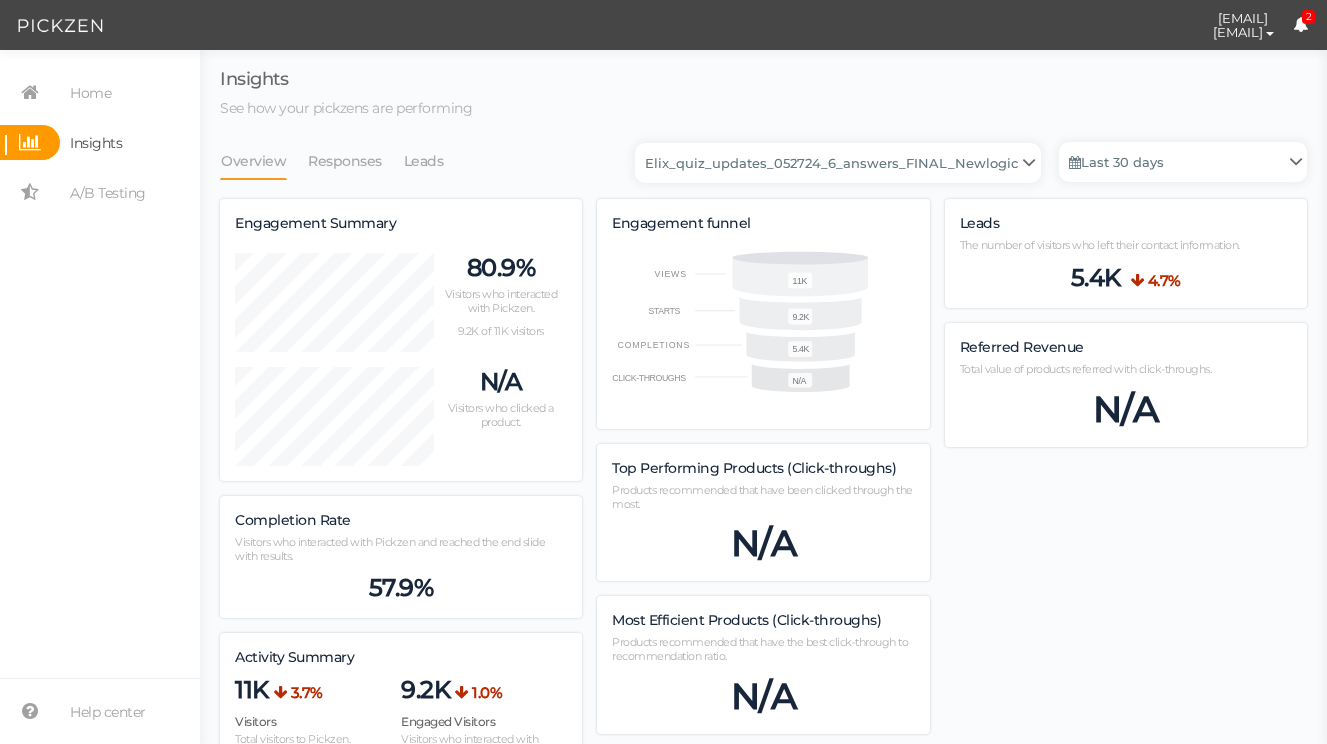scroll, scrollTop: 996946, scrollLeft: 998913, axis: both 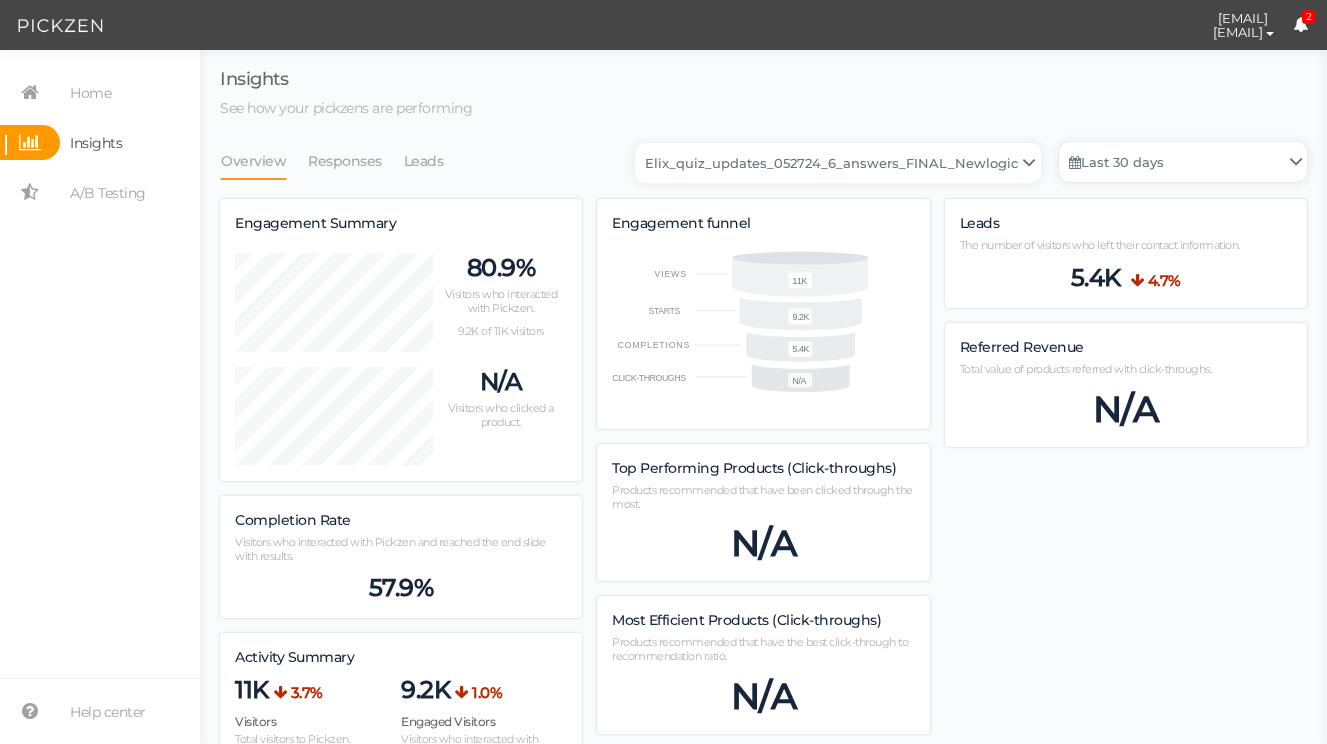 click on "Last 30 days" at bounding box center (1183, 162) 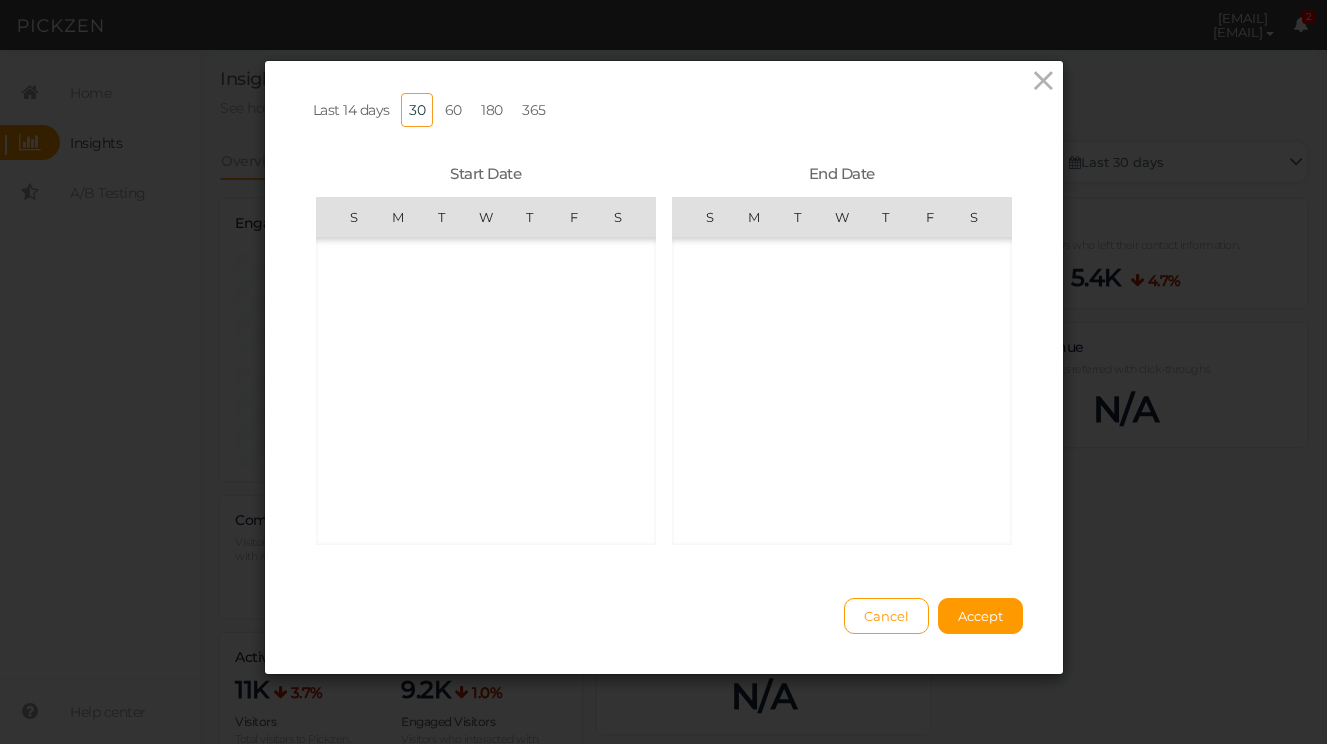 scroll, scrollTop: 462425, scrollLeft: 0, axis: vertical 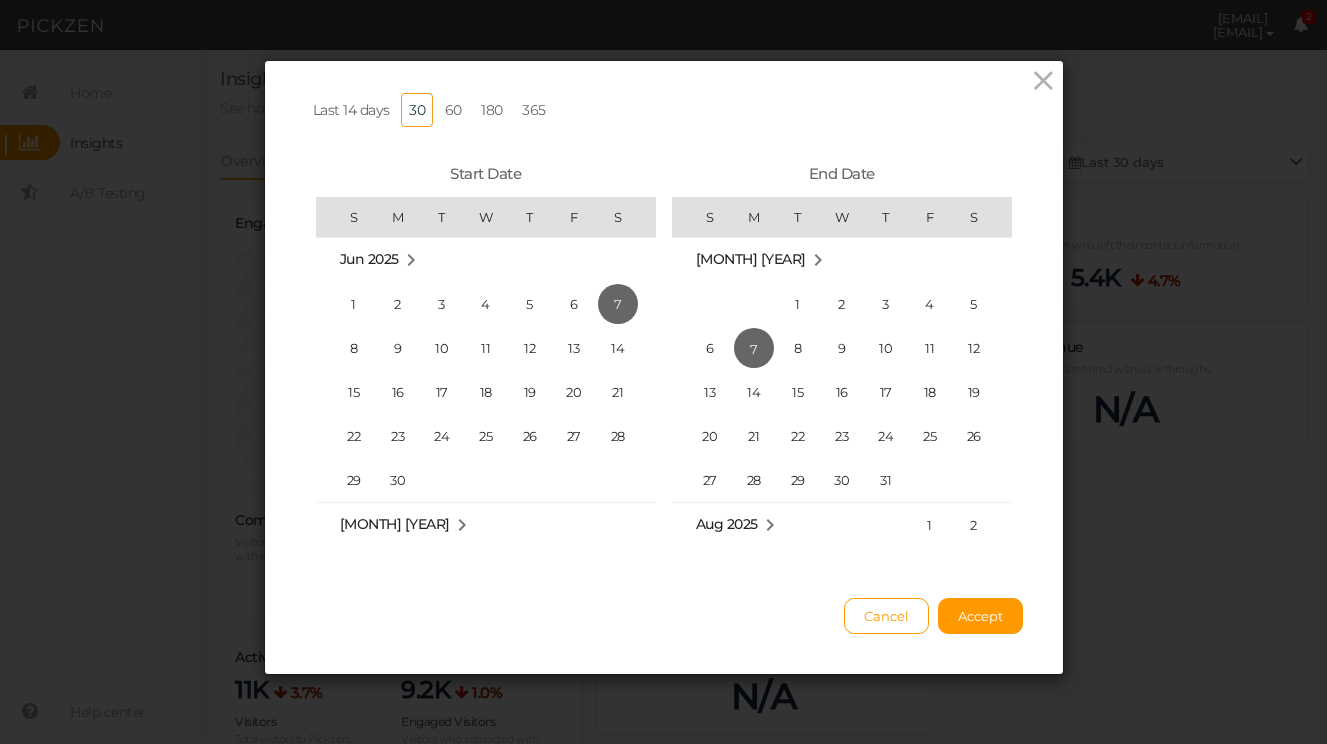 click on "180" at bounding box center (492, 110) 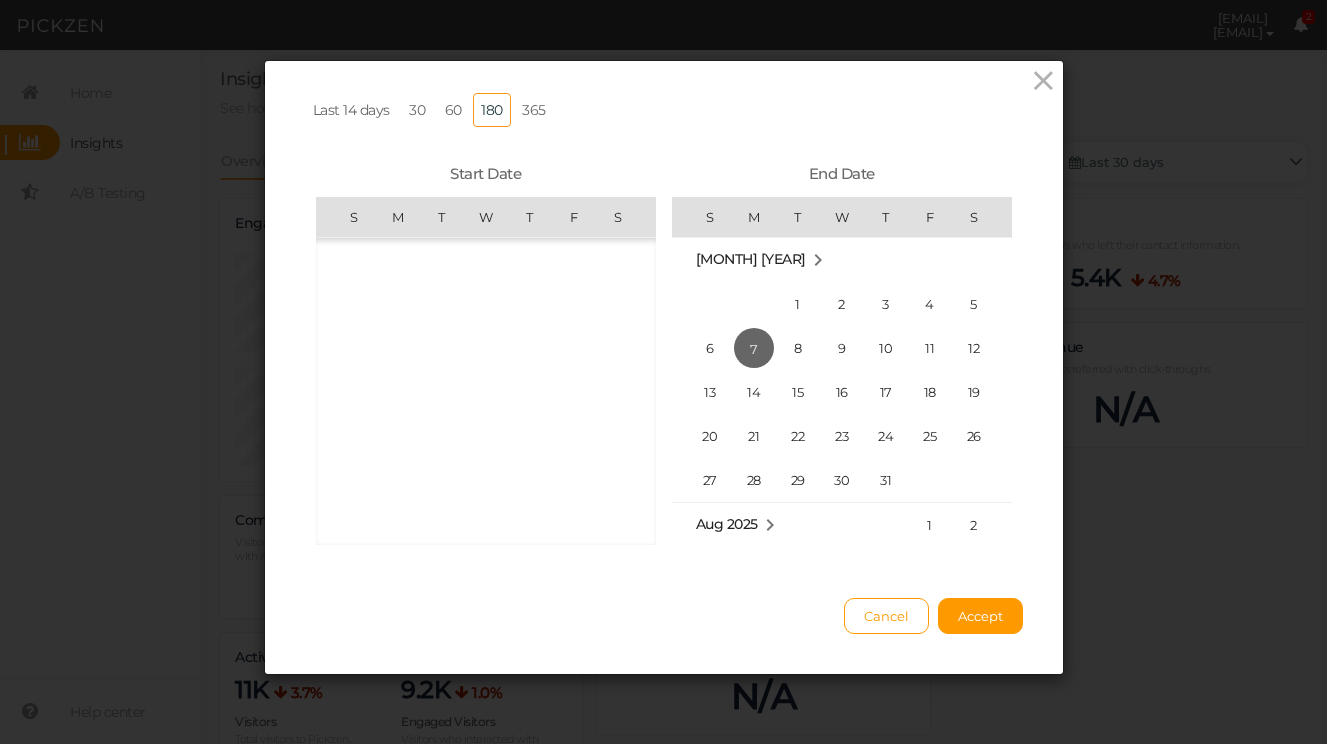 scroll, scrollTop: 461100, scrollLeft: 0, axis: vertical 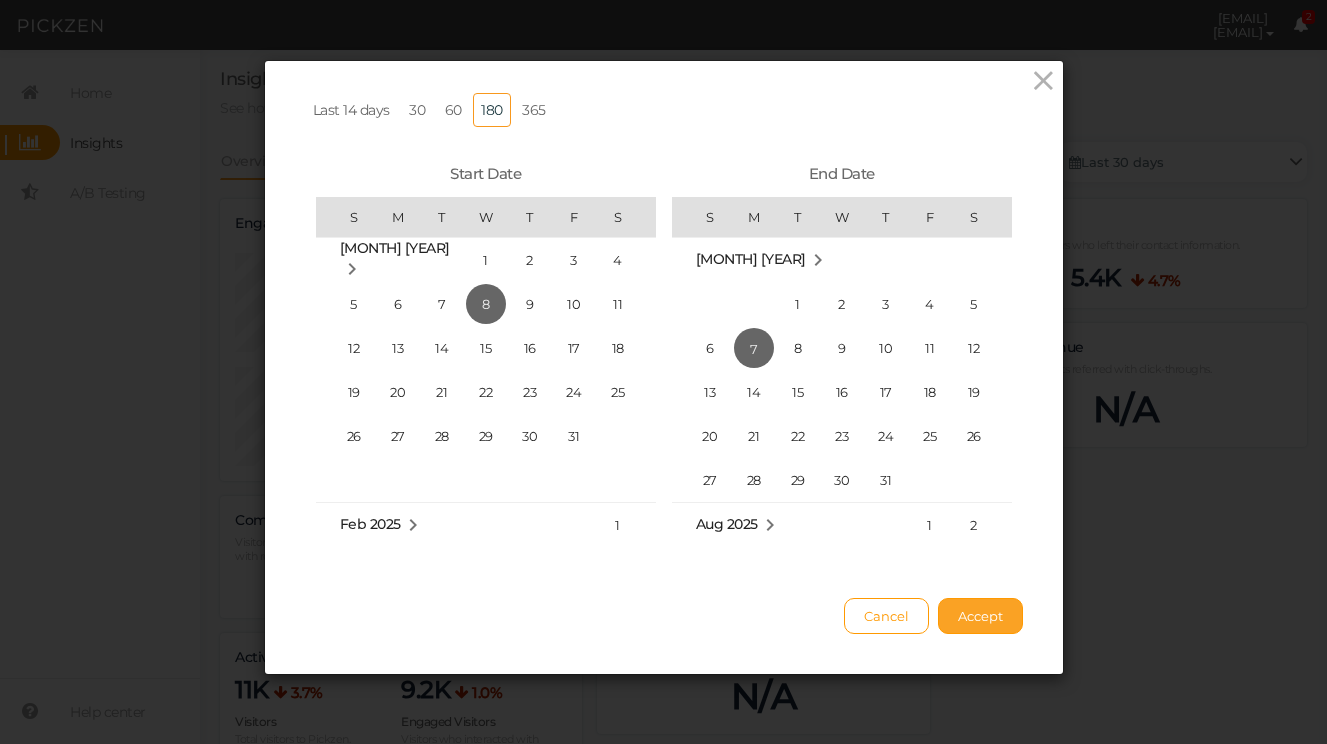 click on "Accept" at bounding box center (980, 616) 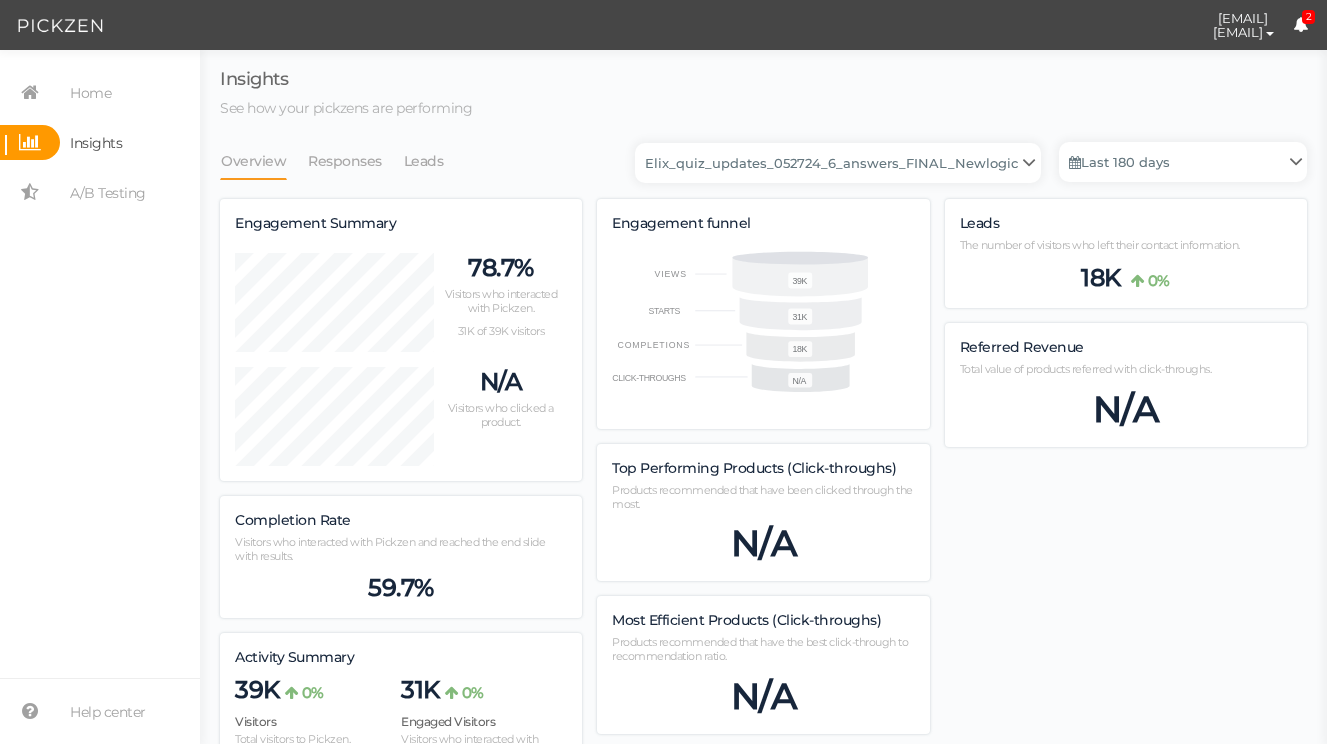 scroll, scrollTop: 996946, scrollLeft: 998913, axis: both 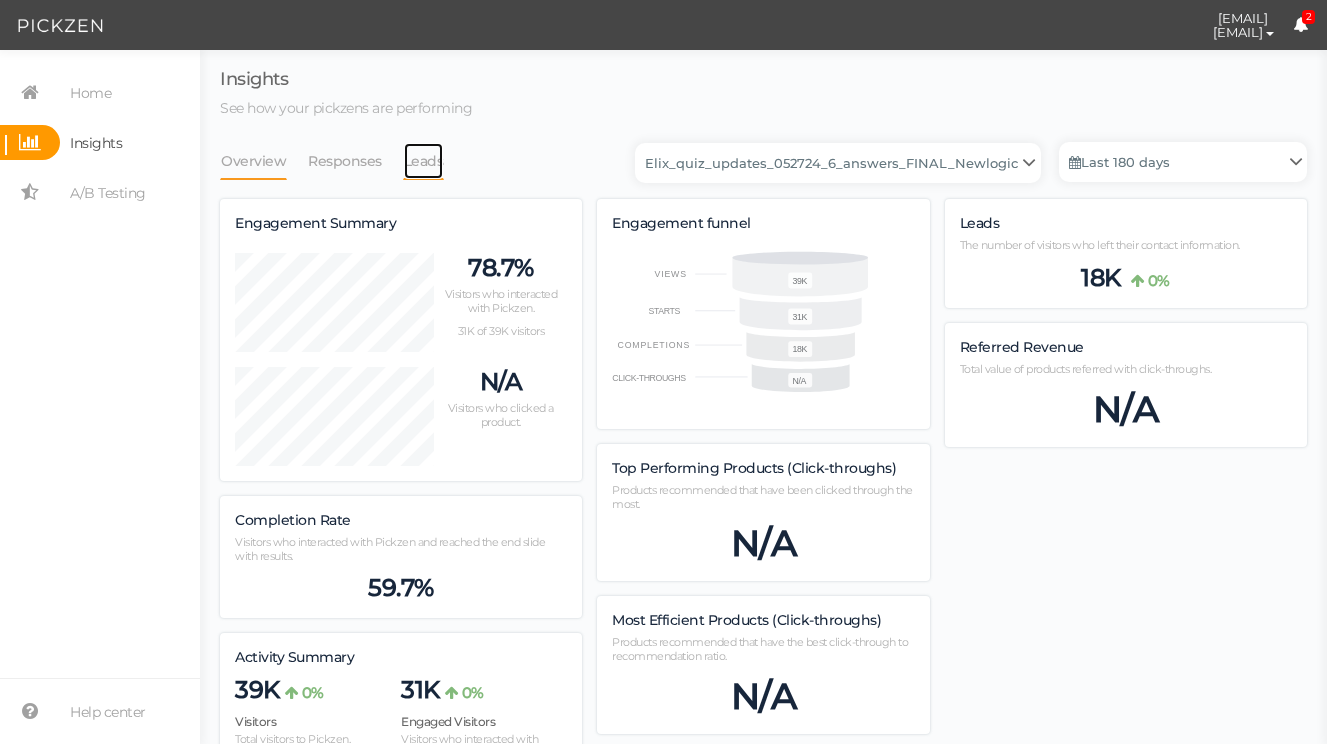 click on "Leads" at bounding box center [253, 161] 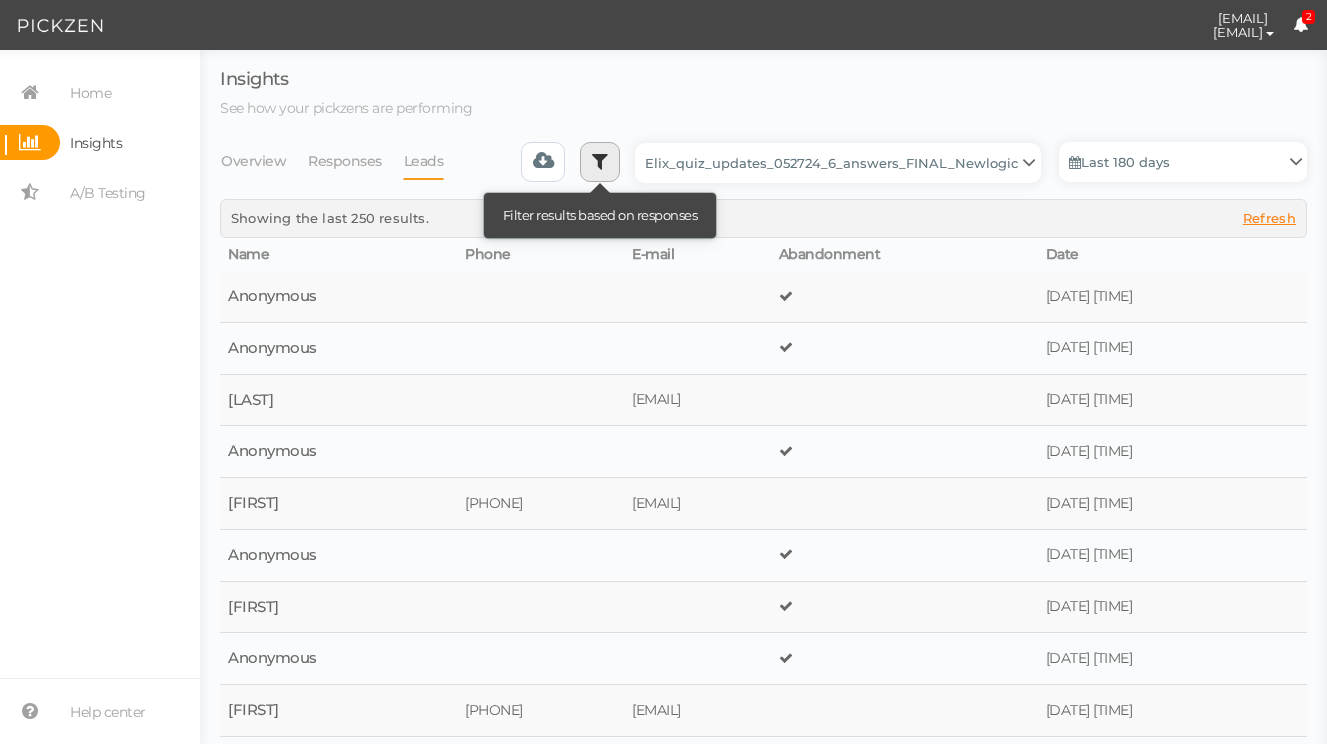 click at bounding box center (600, 161) 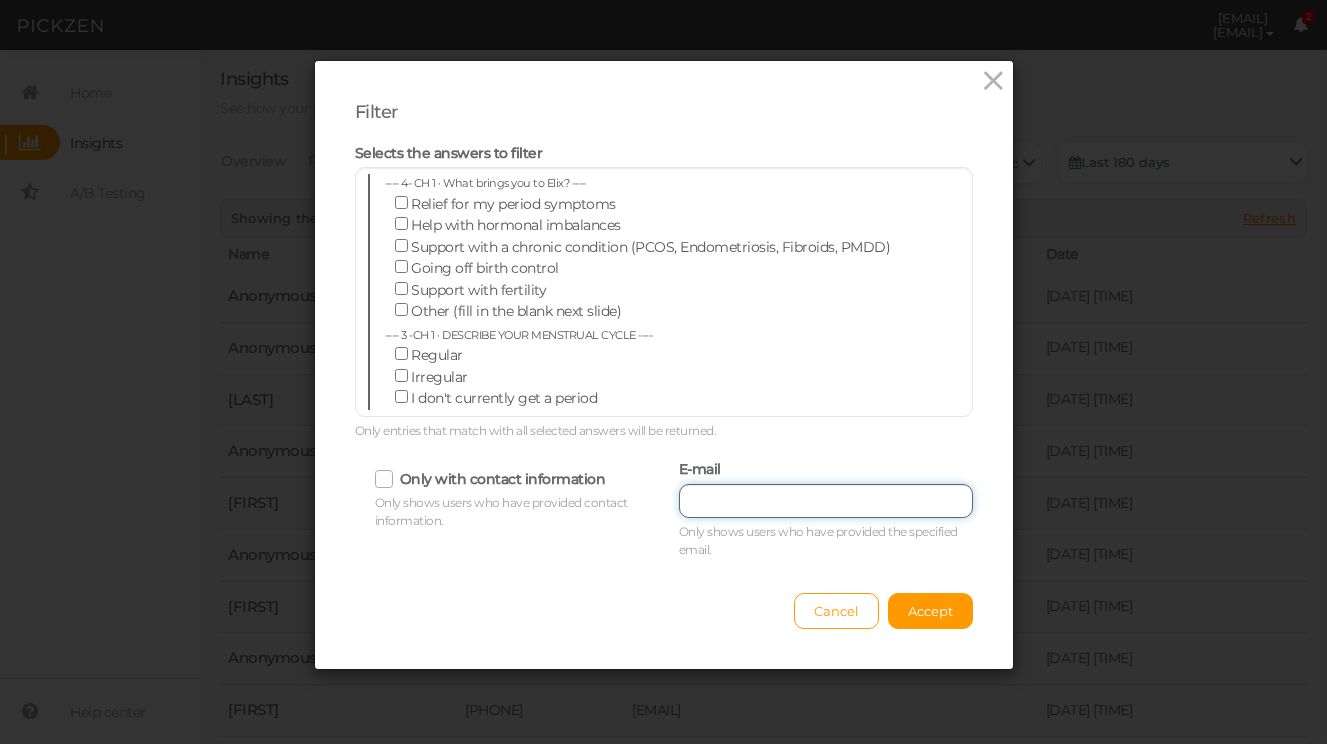 click at bounding box center [826, 501] 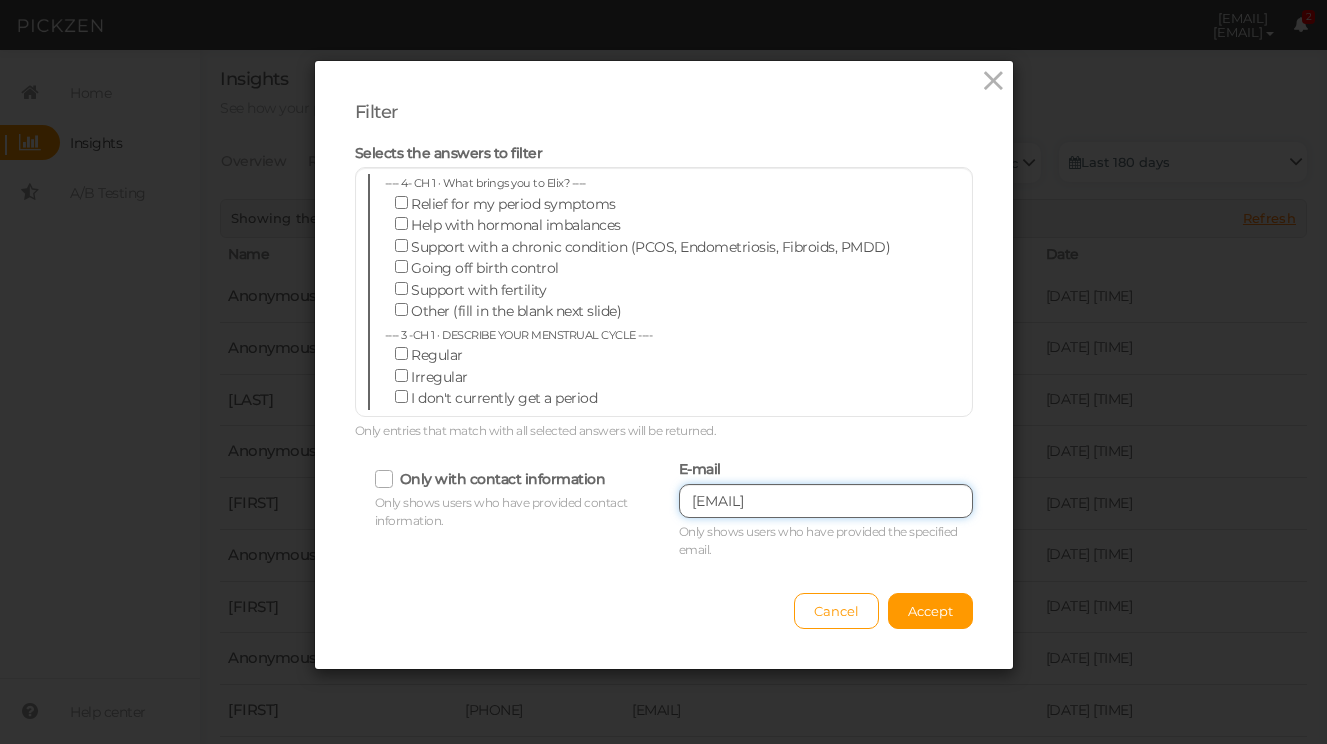 type on "[EMAIL]" 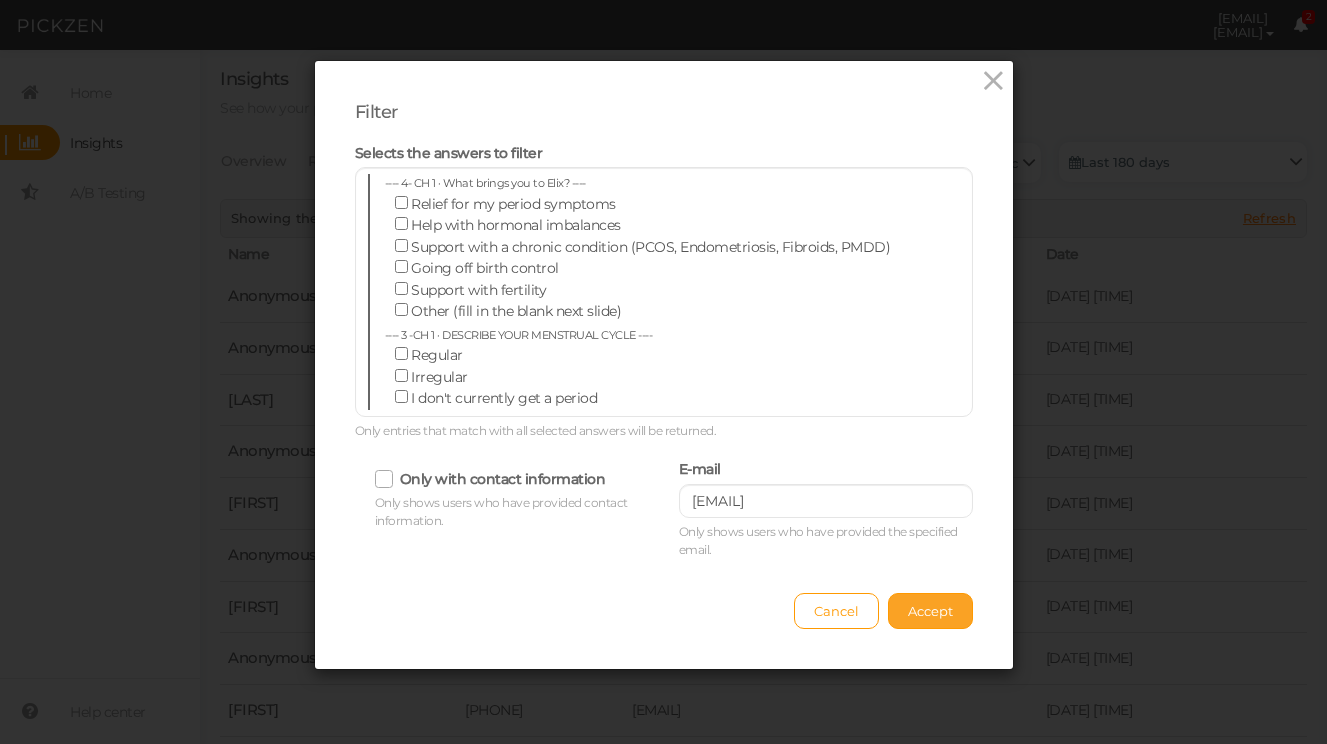 click on "Accept" at bounding box center (930, 611) 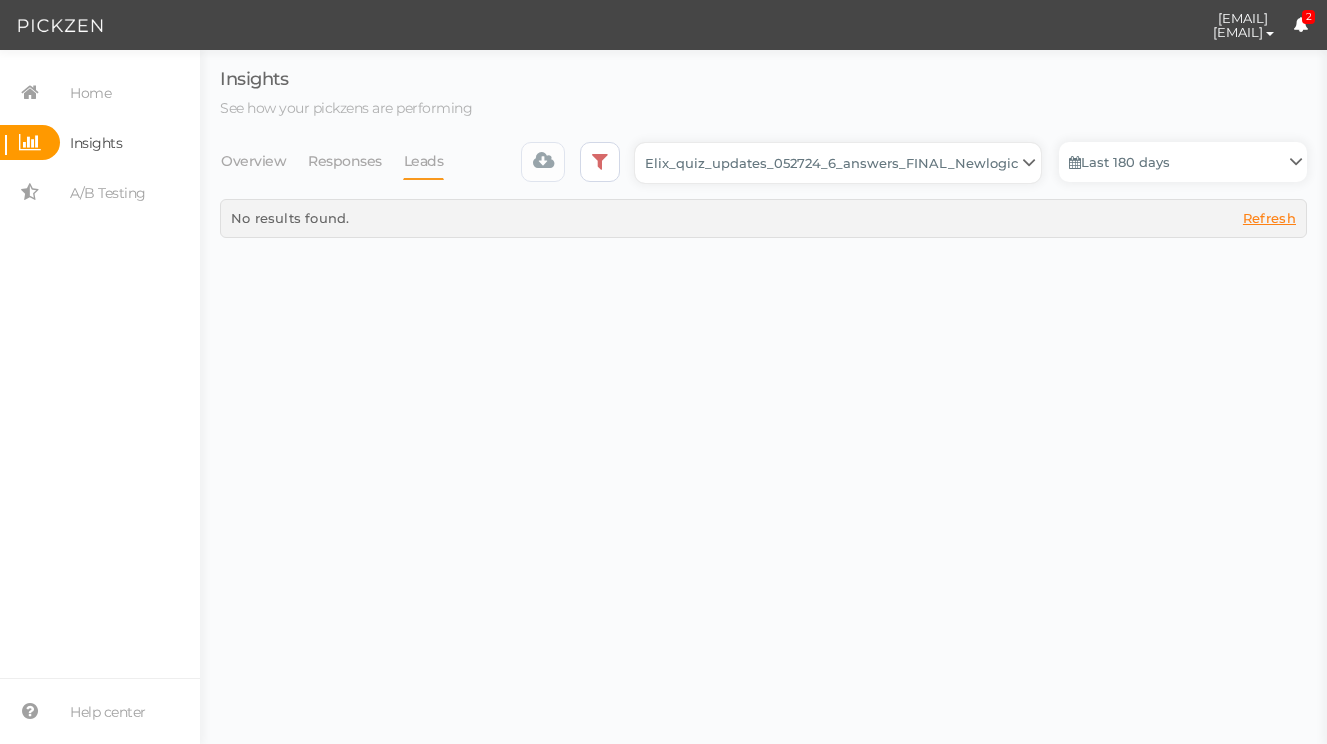 click on "Backup_2020010 backup_20200106 Elix Quiz PopUp Elix_quiz Elix_quiz [OLD] Elix_quiz_backup Elix_quiz_backup Elix_quiz_backup_06_09_22 Elix_quiz_backup_07_22 Elix_quiz_backup_08_24 Elix_quiz_backup_august_20 Elix_quiz_Backup_PZ Elix_quiz_backup_pz_09_02 Elix_quiz_copy Elix_quiz_copy Elix_quiz_copy Elix_quiz_copy Elix_quiz_copy Elix_quiz_copy Elix_quiz_copy 12.15.23 Elix_quiz_copy 2.08.24 Elix_quiz_copy CRO test DO NOT PUBLISH Elix_quiz_copy CRO test DO NOT PUBLISH_copy Elix_quiz_copy_ w research quesitons  Elix_quiz_copy_07_04_22 Elix_quiz_copy_10-27 Elix_quiz_copyScroll Elix_quiz_CRO test V2 DO NOT PUBLISH  Elix_quiz_new Elix_quiz_new_answers Elix_quiz_new_answers_BACKUP Elix_quiz_new_answers_copy Elix_quiz_new_backup Elix_quiz_new_edits_copy Elix_quiz_new_headline Elix_quiz_original version Elix_quiz_triplewhale_bear Elix_quiz_updates_051324 Elix_quiz_updates_051324_6_answers Elix_quiz_updates_051324_8_answers Elix_quiz_updates_052724_6_answers_FINAL Elix_quiz_updates_052724_6_answers_FINAL_copy Untitled" at bounding box center [838, 163] 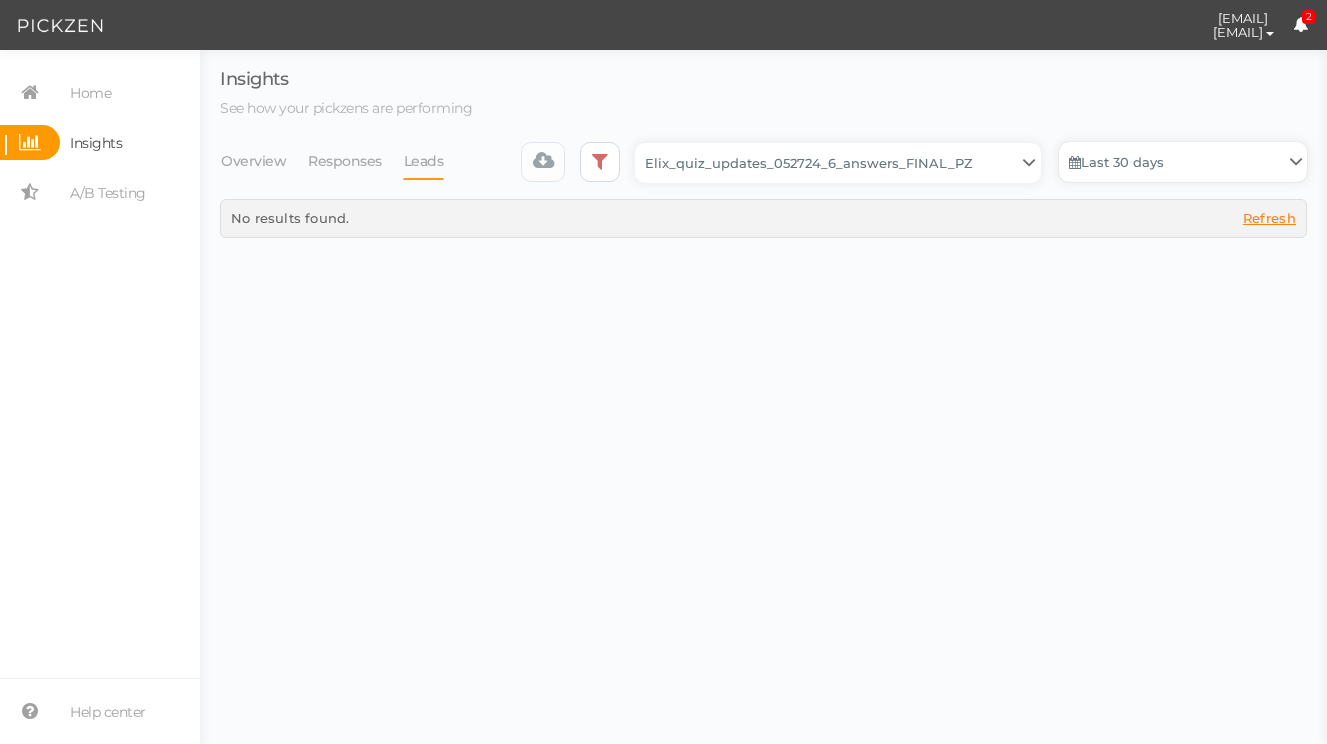 click on "Last 30 days" at bounding box center (1183, 162) 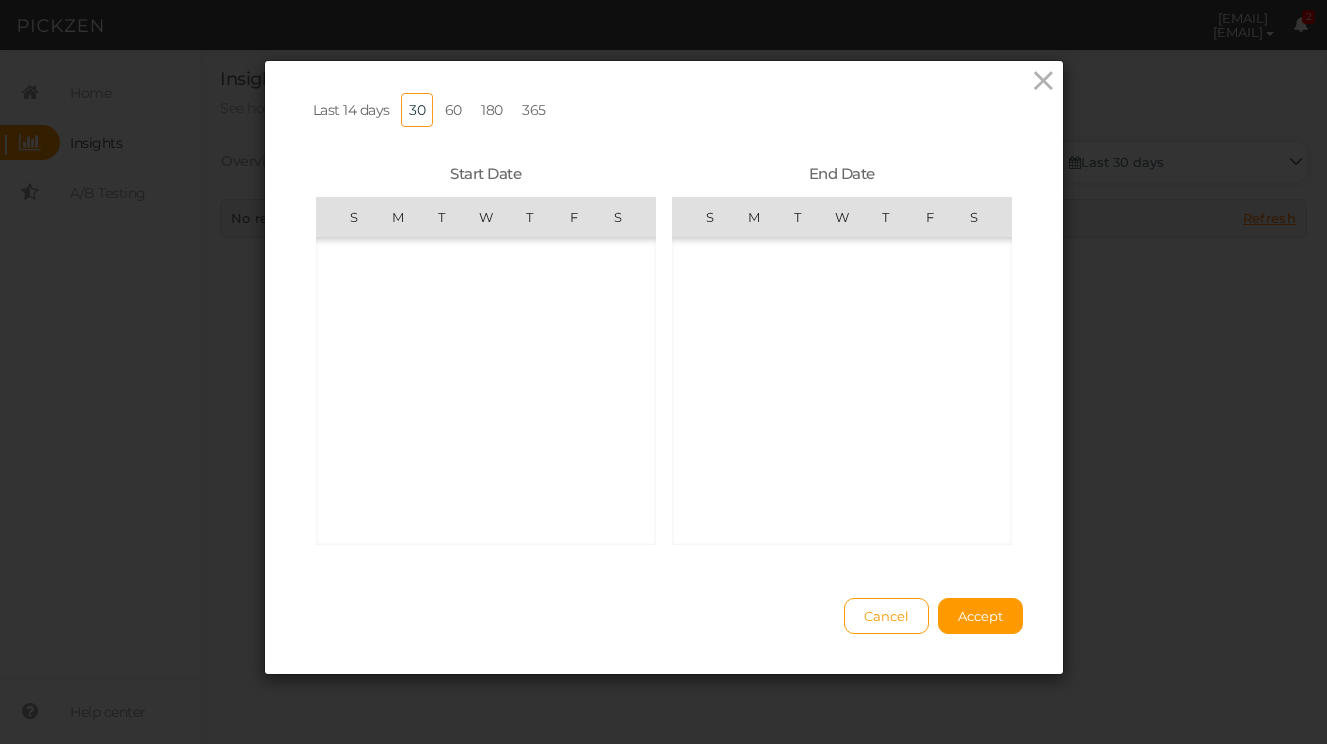 scroll, scrollTop: 462425, scrollLeft: 0, axis: vertical 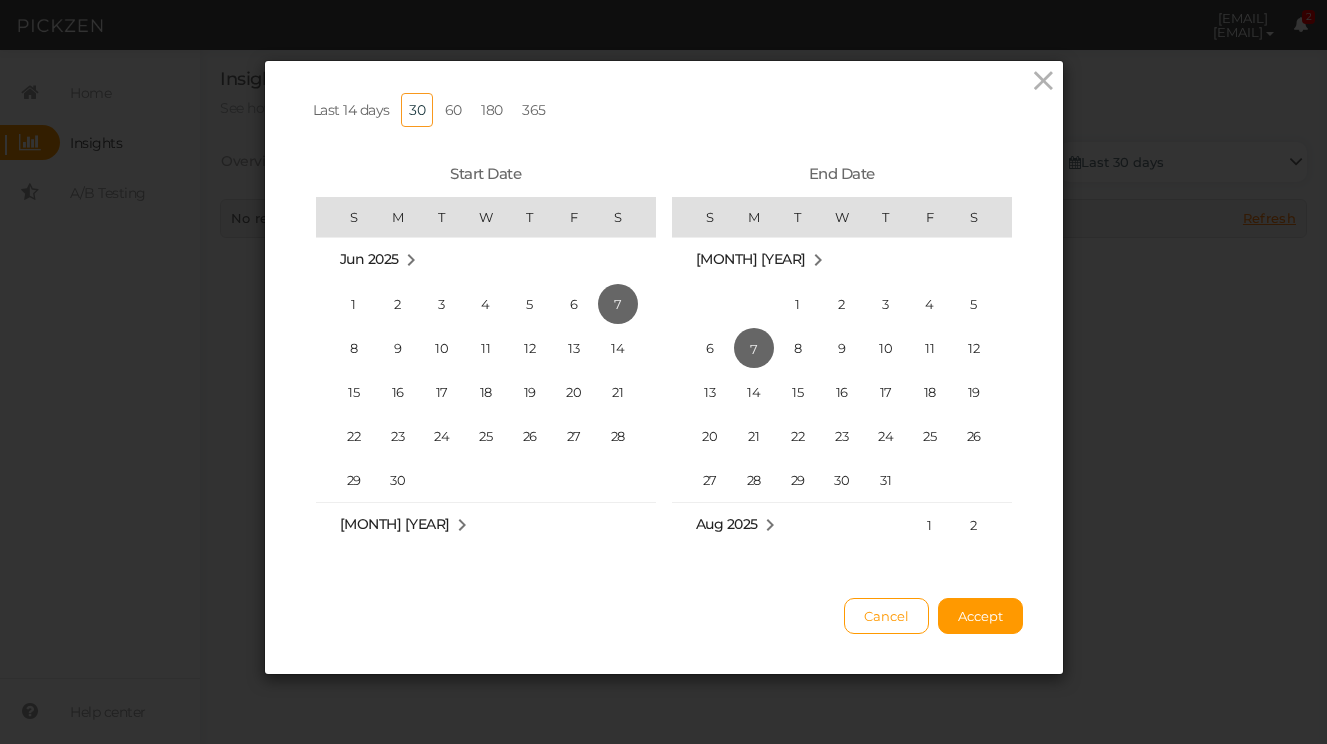 click on "180" at bounding box center (492, 110) 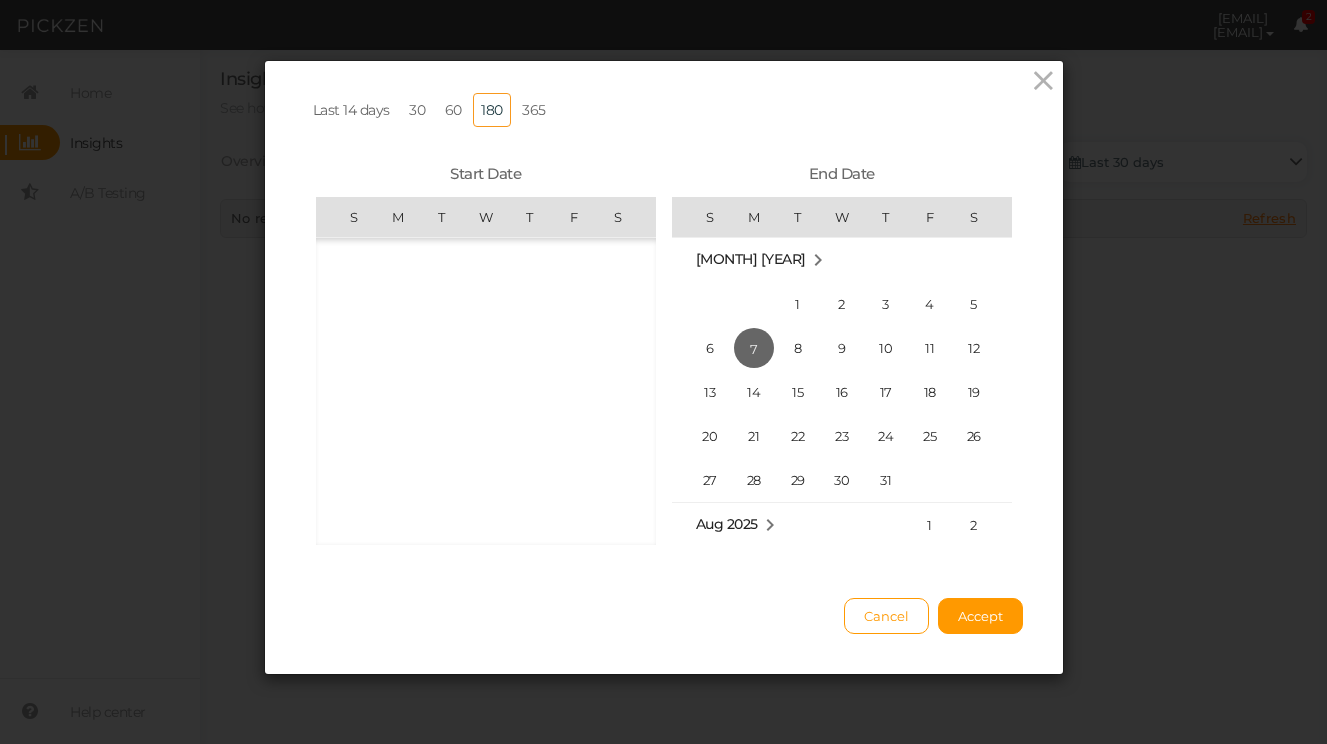 scroll, scrollTop: 461100, scrollLeft: 0, axis: vertical 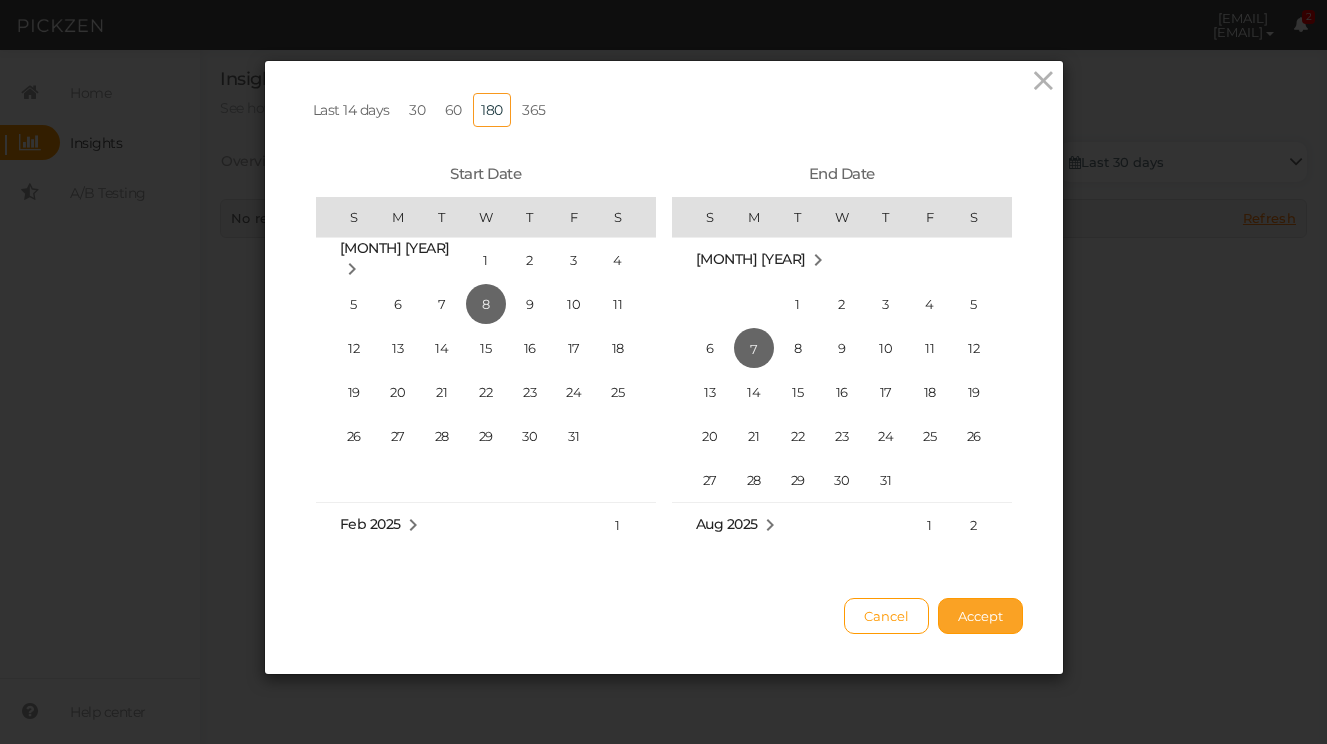 click on "Accept" at bounding box center (980, 616) 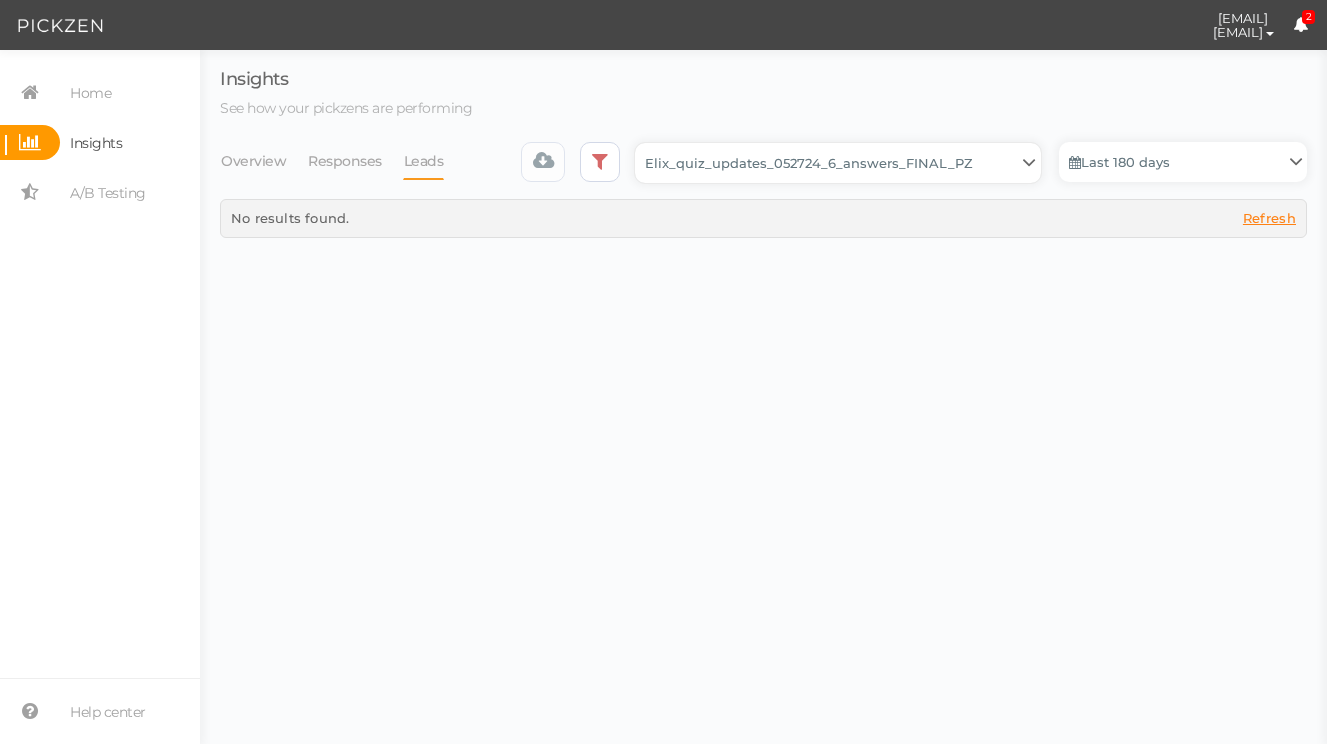 click on "Backup_2020010 backup_20200106 Elix Quiz PopUp Elix_quiz Elix_quiz [OLD] Elix_quiz_backup Elix_quiz_backup Elix_quiz_backup_06_09_22 Elix_quiz_backup_07_22 Elix_quiz_backup_08_24 Elix_quiz_backup_august_20 Elix_quiz_Backup_PZ Elix_quiz_backup_pz_09_02 Elix_quiz_copy Elix_quiz_copy Elix_quiz_copy Elix_quiz_copy Elix_quiz_copy Elix_quiz_copy Elix_quiz_copy 12.15.23 Elix_quiz_copy 2.08.24 Elix_quiz_copy CRO test DO NOT PUBLISH Elix_quiz_copy CRO test DO NOT PUBLISH_copy Elix_quiz_copy_ w research quesitons  Elix_quiz_copy_07_04_22 Elix_quiz_copy_10-27 Elix_quiz_copyScroll Elix_quiz_CRO test V2 DO NOT PUBLISH  Elix_quiz_new Elix_quiz_new_answers Elix_quiz_new_answers_BACKUP Elix_quiz_new_answers_copy Elix_quiz_new_backup Elix_quiz_new_edits_copy Elix_quiz_new_headline Elix_quiz_original version Elix_quiz_triplewhale_bear Elix_quiz_updates_051324 Elix_quiz_updates_051324_6_answers Elix_quiz_updates_051324_8_answers Elix_quiz_updates_052724_6_answers_FINAL Elix_quiz_updates_052724_6_answers_FINAL_copy Untitled" at bounding box center (838, 163) 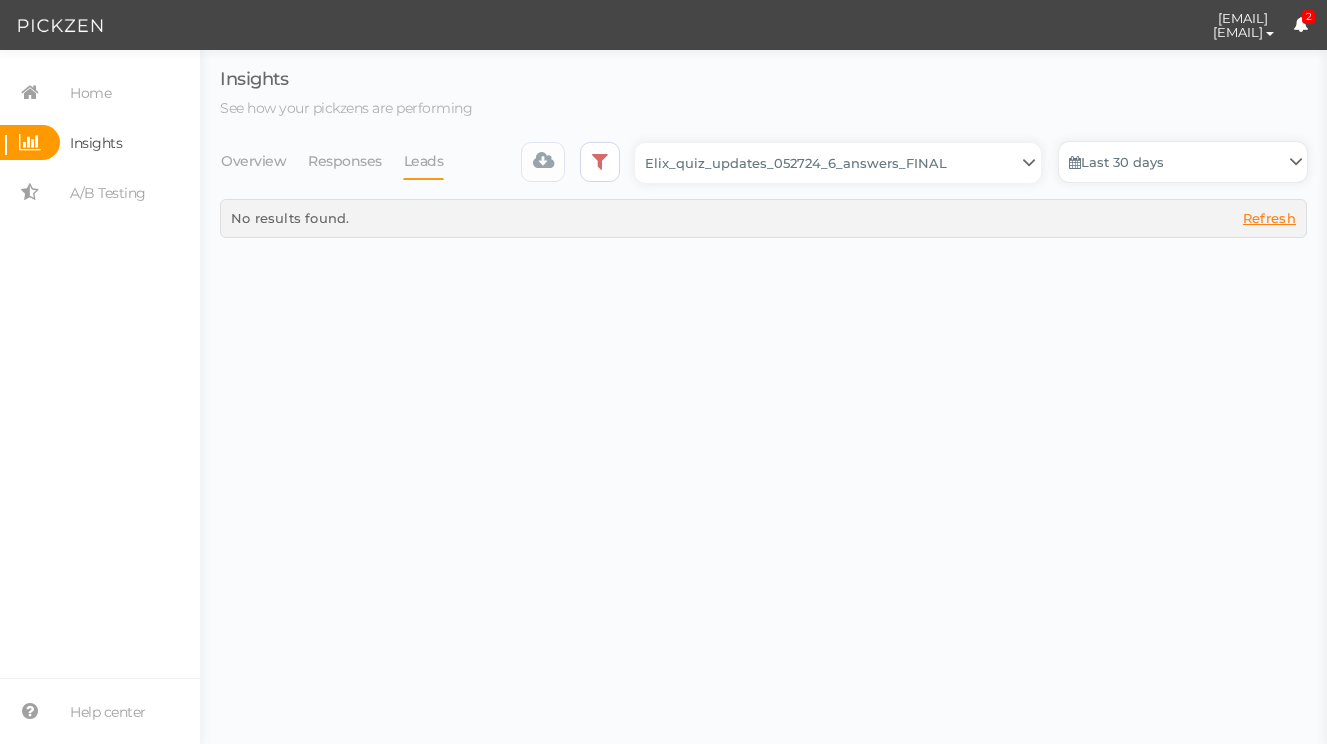 click on "Last 30 days" at bounding box center [1183, 162] 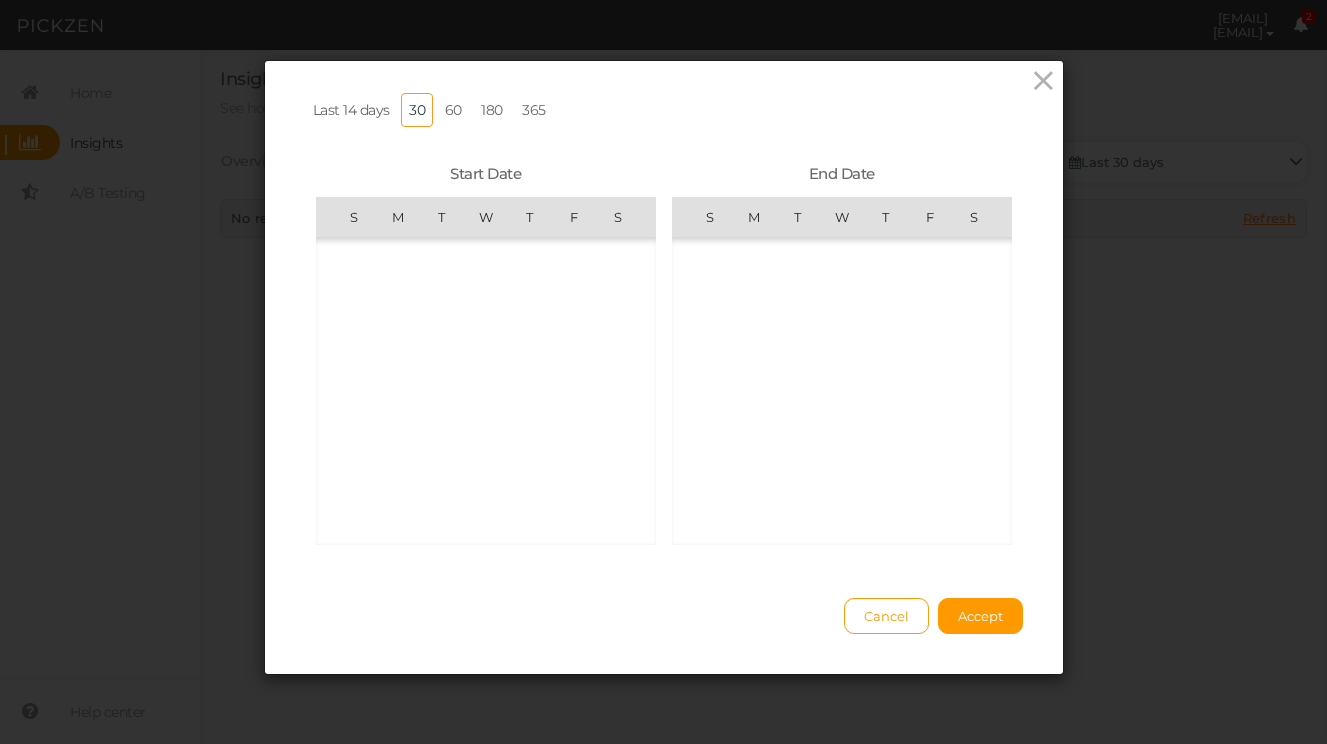 scroll, scrollTop: 462425, scrollLeft: 0, axis: vertical 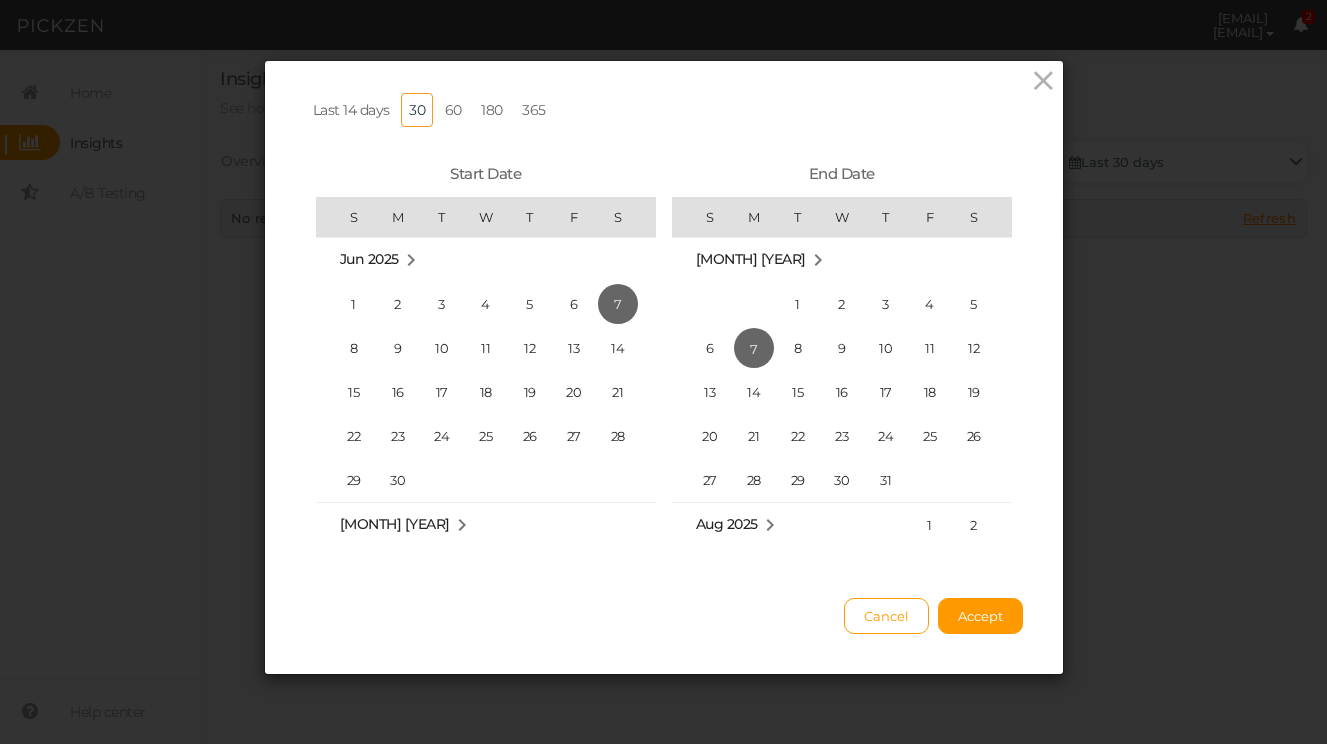 click on "180" at bounding box center [492, 110] 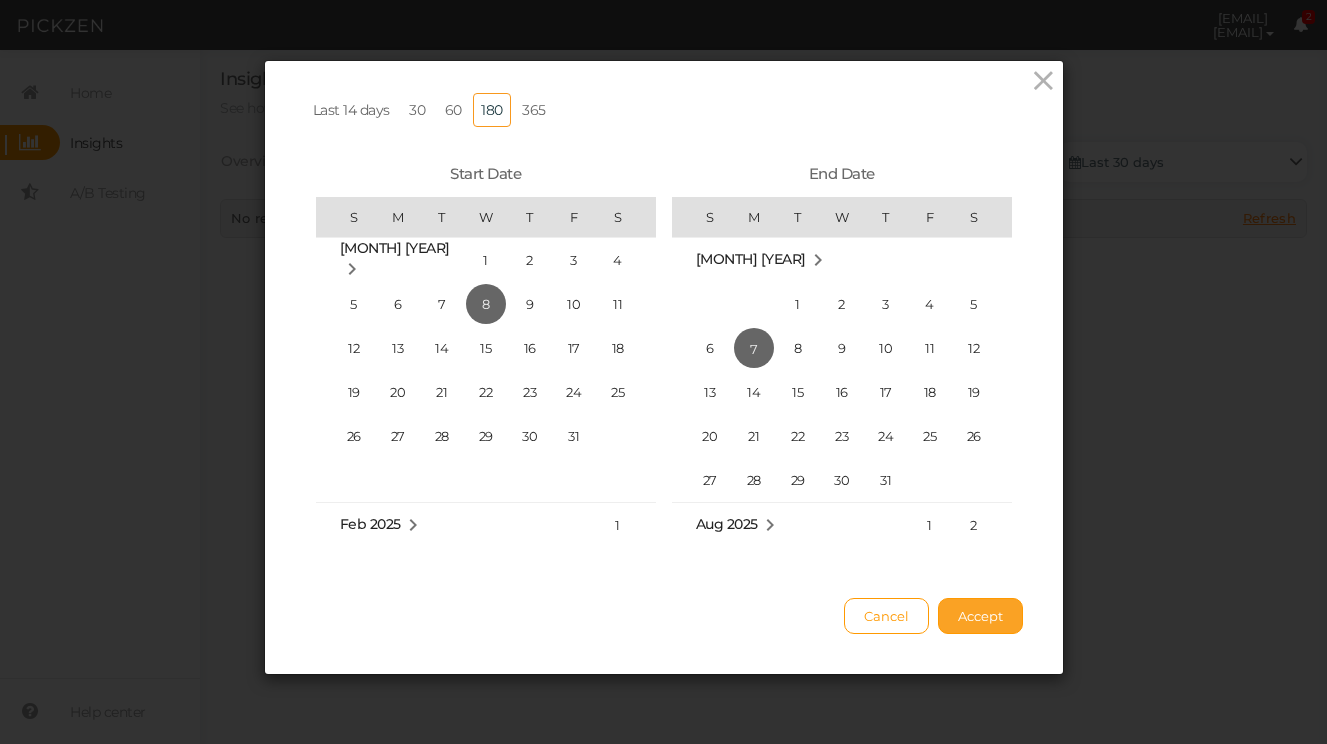 click on "Accept" at bounding box center [980, 616] 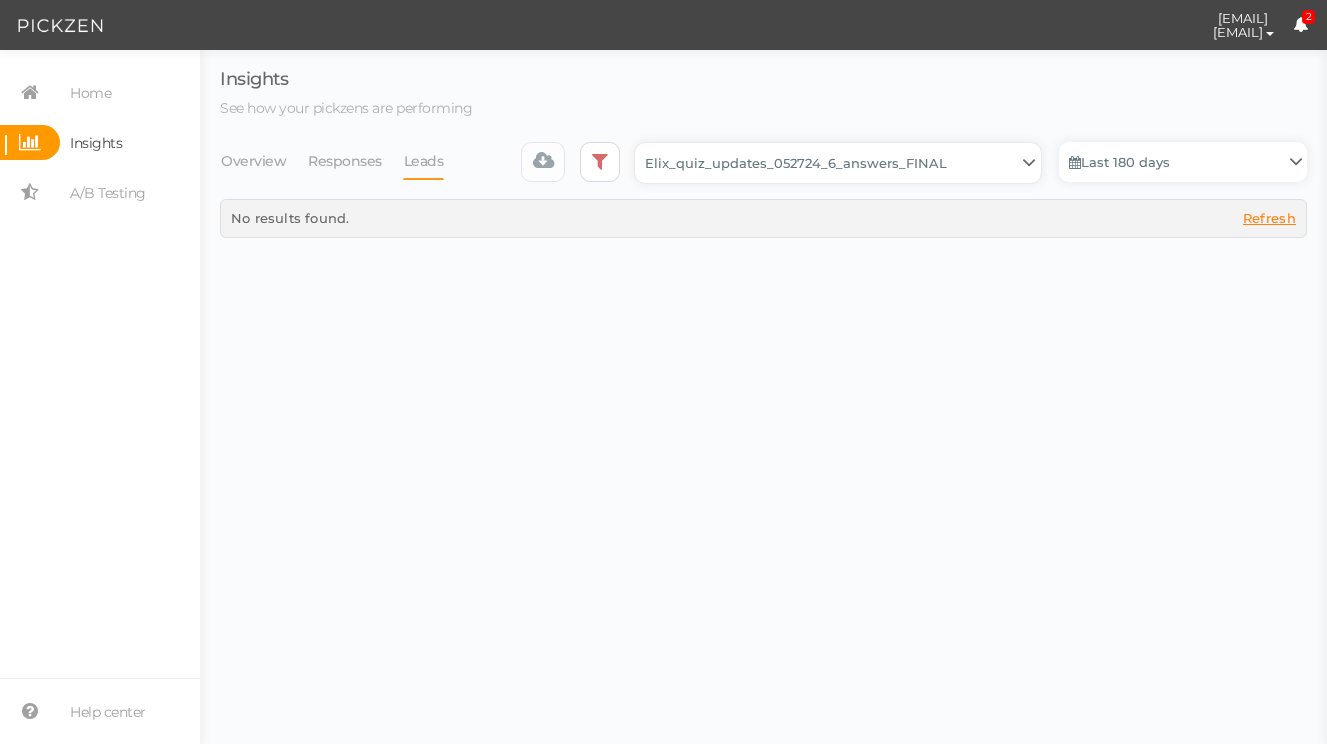 click on "Backup_2020010 backup_20200106 Elix Quiz PopUp Elix_quiz Elix_quiz [OLD] Elix_quiz_backup Elix_quiz_backup Elix_quiz_backup_06_09_22 Elix_quiz_backup_07_22 Elix_quiz_backup_08_24 Elix_quiz_backup_august_20 Elix_quiz_Backup_PZ Elix_quiz_backup_pz_09_02 Elix_quiz_copy Elix_quiz_copy Elix_quiz_copy Elix_quiz_copy Elix_quiz_copy Elix_quiz_copy Elix_quiz_copy 12.15.23 Elix_quiz_copy 2.08.24 Elix_quiz_copy CRO test DO NOT PUBLISH Elix_quiz_copy CRO test DO NOT PUBLISH_copy Elix_quiz_copy_ w research quesitons  Elix_quiz_copy_07_04_22 Elix_quiz_copy_10-27 Elix_quiz_copyScroll Elix_quiz_CRO test V2 DO NOT PUBLISH  Elix_quiz_new Elix_quiz_new_answers Elix_quiz_new_answers_BACKUP Elix_quiz_new_answers_copy Elix_quiz_new_backup Elix_quiz_new_edits_copy Elix_quiz_new_headline Elix_quiz_original version Elix_quiz_triplewhale_bear Elix_quiz_updates_051324 Elix_quiz_updates_051324_6_answers Elix_quiz_updates_051324_8_answers Elix_quiz_updates_052724_6_answers_FINAL Elix_quiz_updates_052724_6_answers_FINAL_copy Untitled" at bounding box center [838, 163] 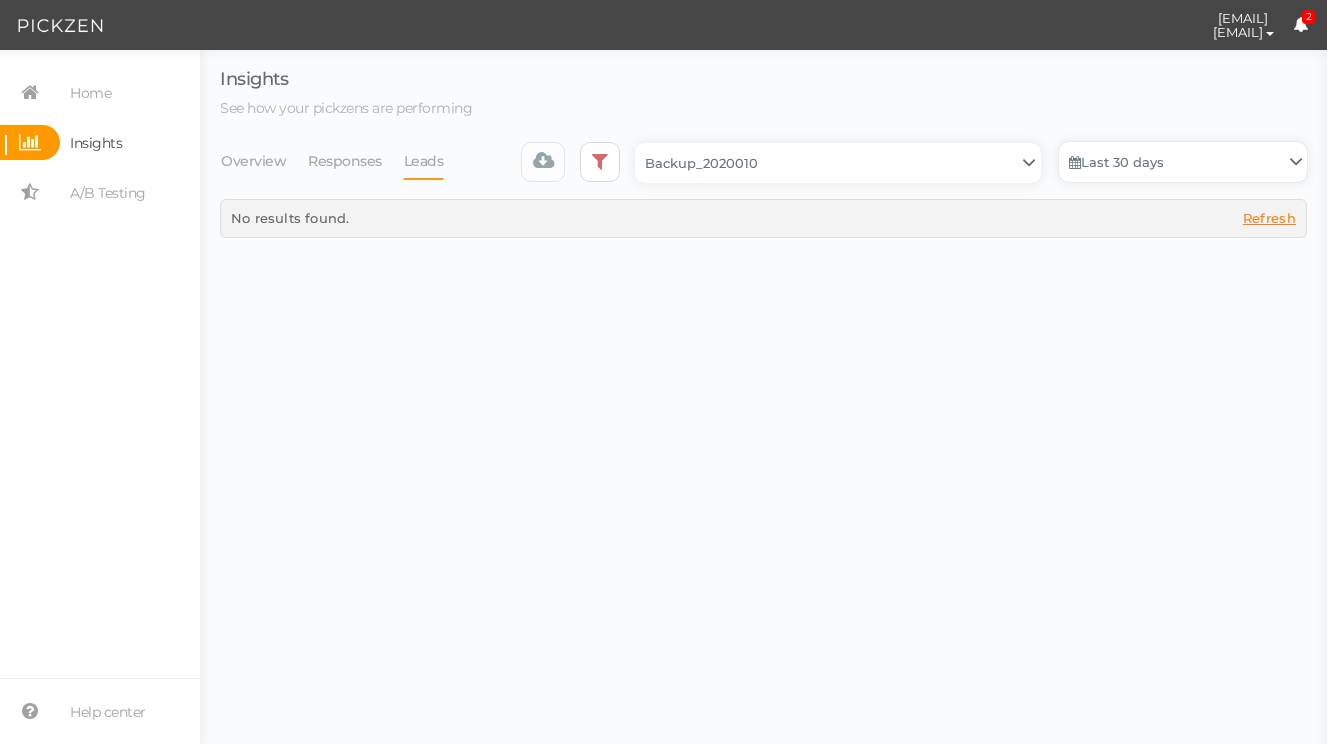 click at bounding box center (1075, 162) 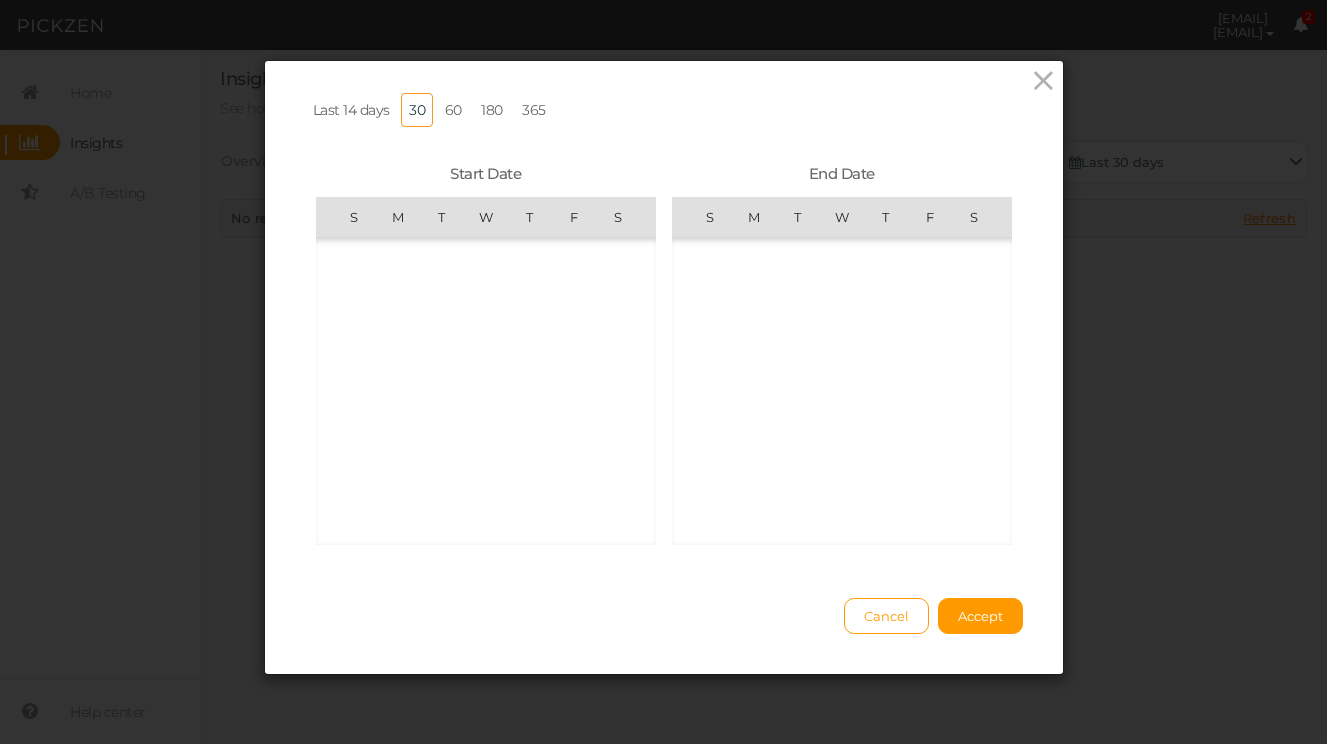 scroll, scrollTop: 462425, scrollLeft: 0, axis: vertical 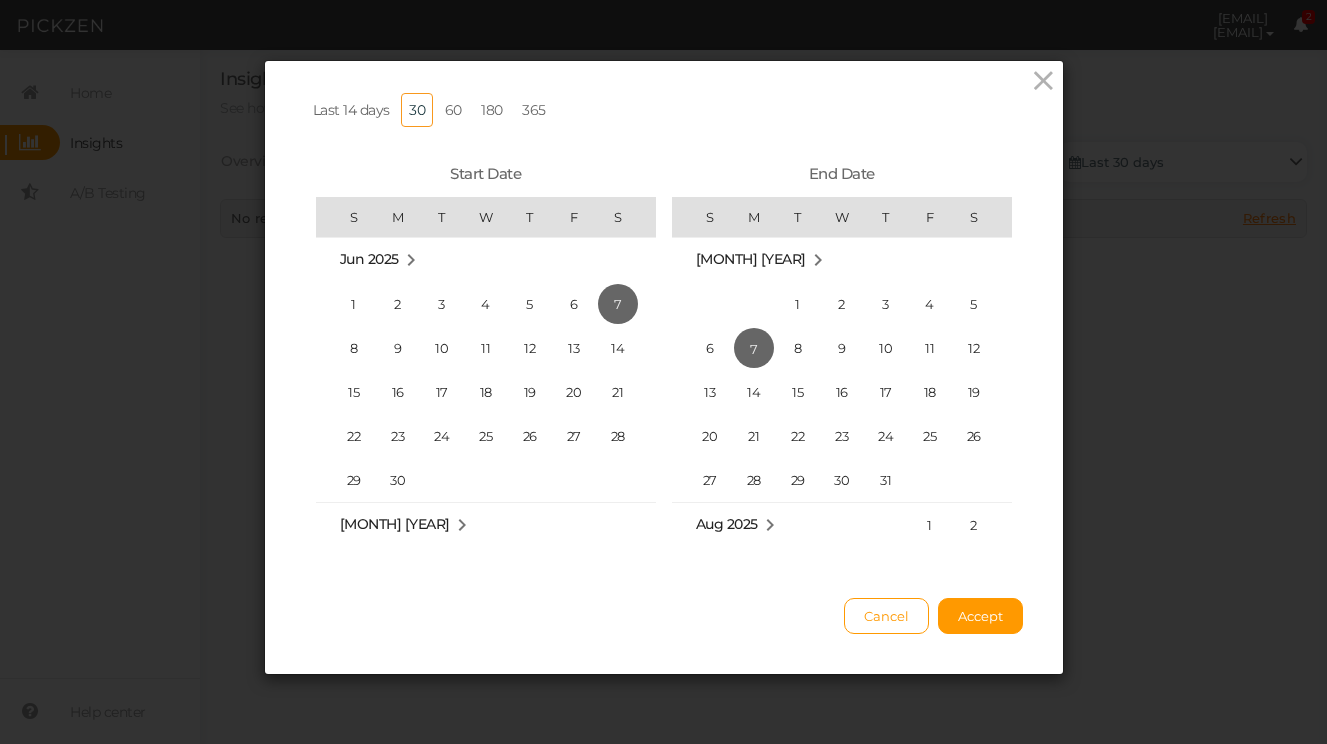 click on "180" at bounding box center (492, 110) 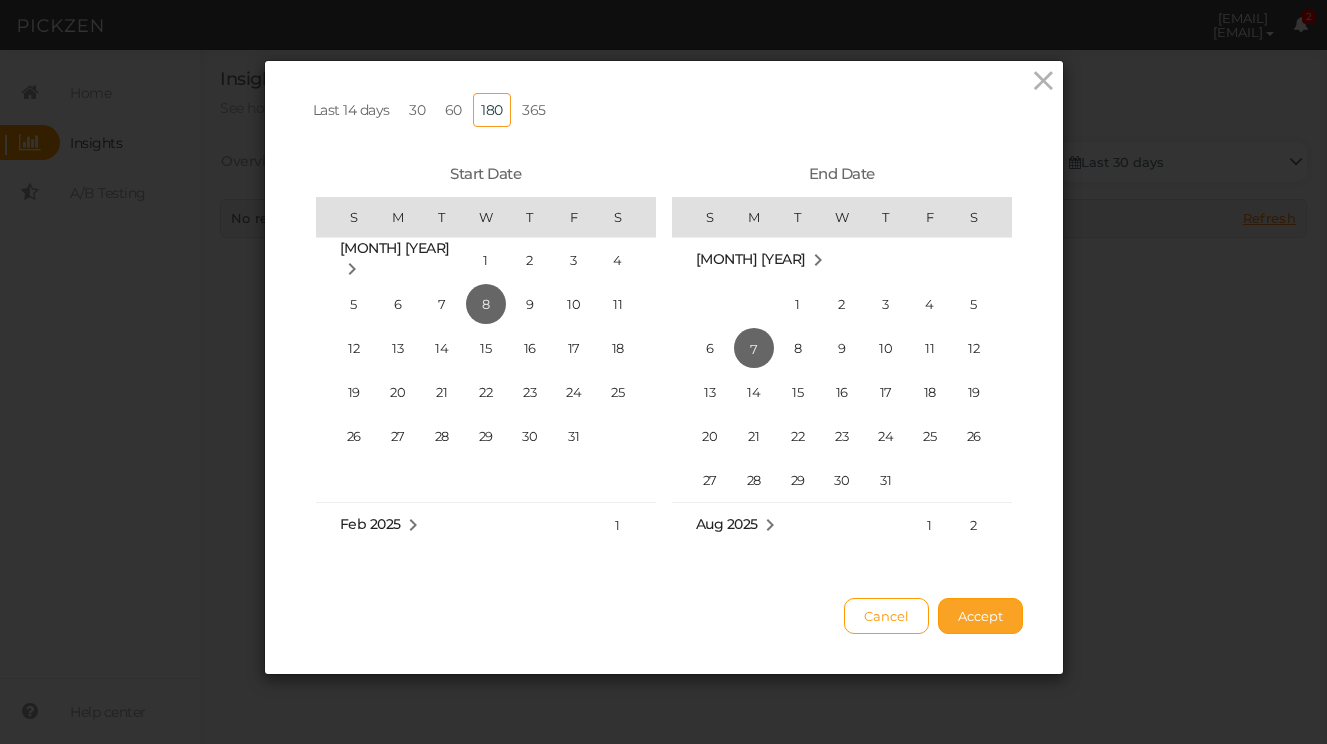 click on "Accept" at bounding box center [980, 616] 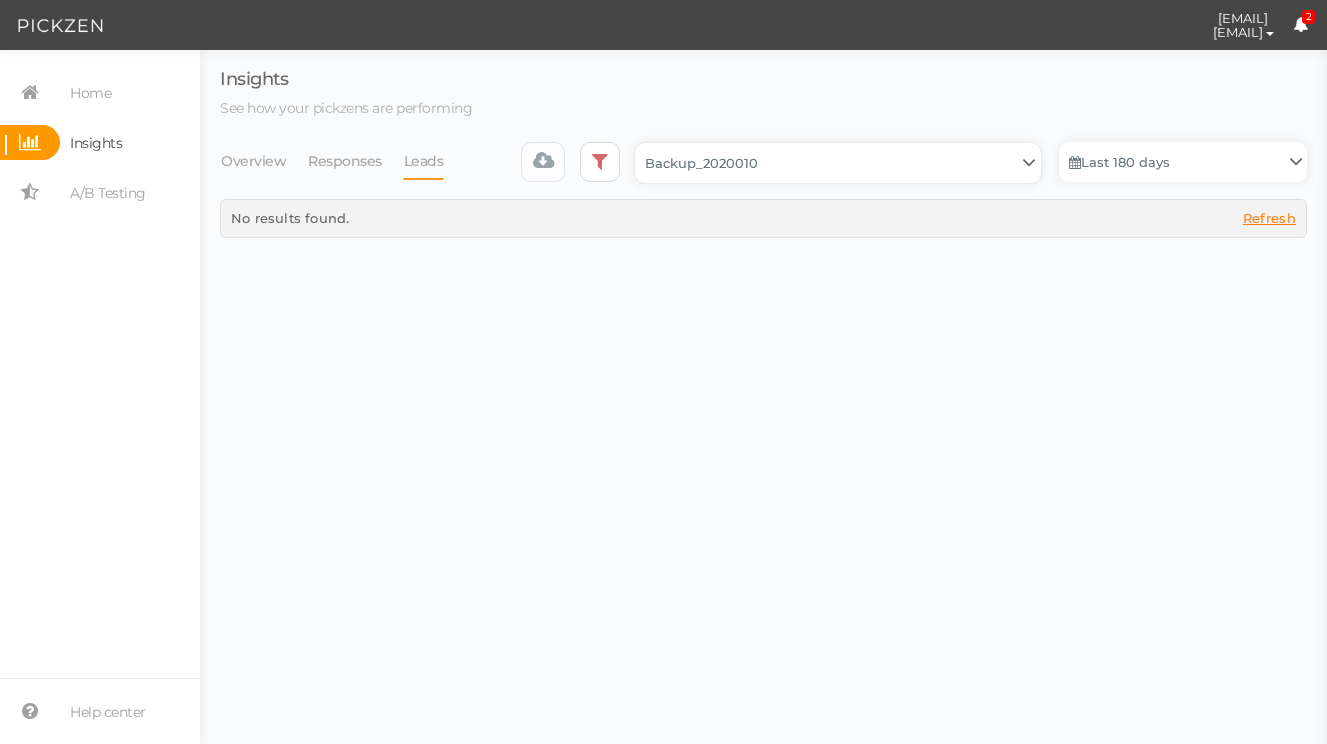 click on "Backup_2020010 backup_20200106 Elix Quiz PopUp Elix_quiz Elix_quiz [OLD] Elix_quiz_backup Elix_quiz_backup Elix_quiz_backup_06_09_22 Elix_quiz_backup_07_22 Elix_quiz_backup_08_24 Elix_quiz_backup_august_20 Elix_quiz_Backup_PZ Elix_quiz_backup_pz_09_02 Elix_quiz_copy Elix_quiz_copy Elix_quiz_copy Elix_quiz_copy Elix_quiz_copy Elix_quiz_copy Elix_quiz_copy 12.15.23 Elix_quiz_copy 2.08.24 Elix_quiz_copy CRO test DO NOT PUBLISH Elix_quiz_copy CRO test DO NOT PUBLISH_copy Elix_quiz_copy_ w research quesitons  Elix_quiz_copy_07_04_22 Elix_quiz_copy_10-27 Elix_quiz_copyScroll Elix_quiz_CRO test V2 DO NOT PUBLISH  Elix_quiz_new Elix_quiz_new_answers Elix_quiz_new_answers_BACKUP Elix_quiz_new_answers_copy Elix_quiz_new_backup Elix_quiz_new_edits_copy Elix_quiz_new_headline Elix_quiz_original version Elix_quiz_triplewhale_bear Elix_quiz_updates_051324 Elix_quiz_updates_051324_6_answers Elix_quiz_updates_051324_8_answers Elix_quiz_updates_052724_6_answers_FINAL Elix_quiz_updates_052724_6_answers_FINAL_copy Untitled" at bounding box center [838, 163] 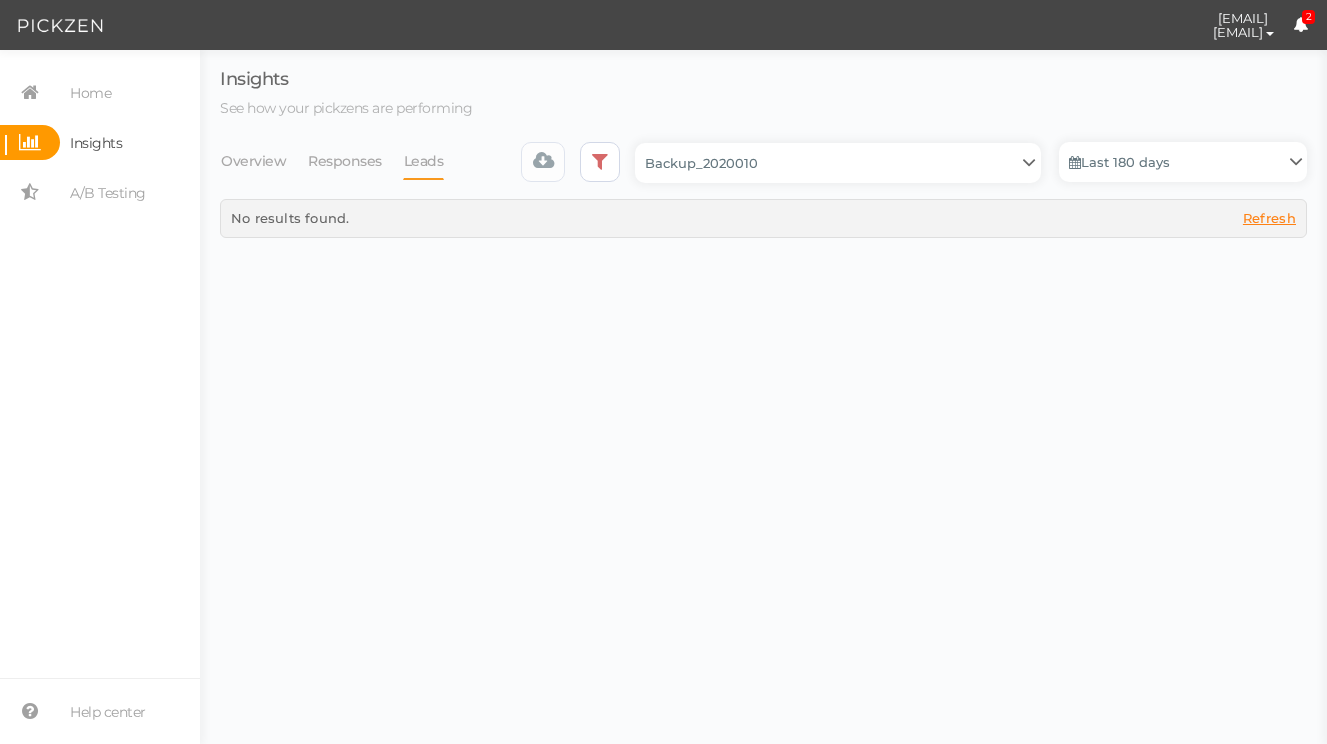click on "Refresh" at bounding box center (1269, 218) 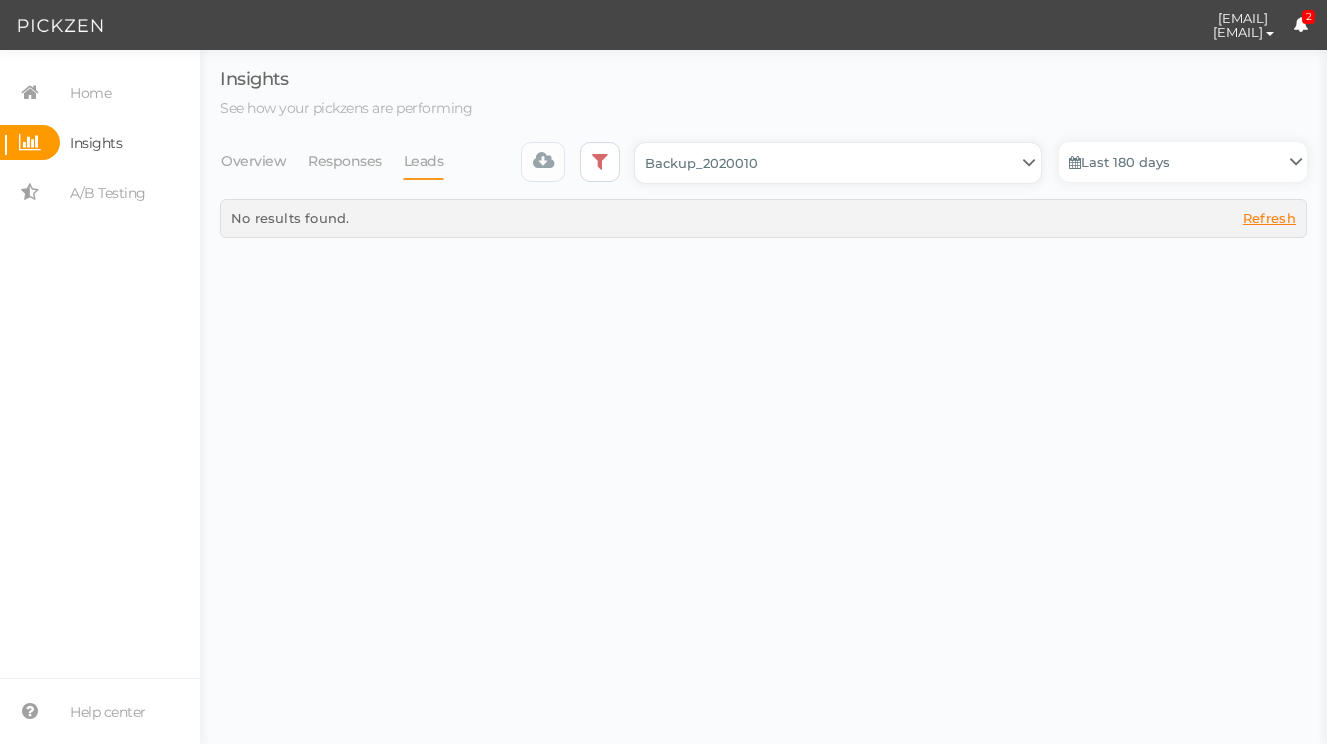 click on "Backup_2020010 backup_20200106 Elix Quiz PopUp Elix_quiz Elix_quiz [OLD] Elix_quiz_backup Elix_quiz_backup Elix_quiz_backup_06_09_22 Elix_quiz_backup_07_22 Elix_quiz_backup_08_24 Elix_quiz_backup_august_20 Elix_quiz_Backup_PZ Elix_quiz_backup_pz_09_02 Elix_quiz_copy Elix_quiz_copy Elix_quiz_copy Elix_quiz_copy Elix_quiz_copy Elix_quiz_copy Elix_quiz_copy 12.15.23 Elix_quiz_copy 2.08.24 Elix_quiz_copy CRO test DO NOT PUBLISH Elix_quiz_copy CRO test DO NOT PUBLISH_copy Elix_quiz_copy_ w research quesitons  Elix_quiz_copy_07_04_22 Elix_quiz_copy_10-27 Elix_quiz_copyScroll Elix_quiz_CRO test V2 DO NOT PUBLISH  Elix_quiz_new Elix_quiz_new_answers Elix_quiz_new_answers_BACKUP Elix_quiz_new_answers_copy Elix_quiz_new_backup Elix_quiz_new_edits_copy Elix_quiz_new_headline Elix_quiz_original version Elix_quiz_triplewhale_bear Elix_quiz_updates_051324 Elix_quiz_updates_051324_6_answers Elix_quiz_updates_051324_8_answers Elix_quiz_updates_052724_6_answers_FINAL Elix_quiz_updates_052724_6_answers_FINAL_copy Untitled" at bounding box center (838, 163) 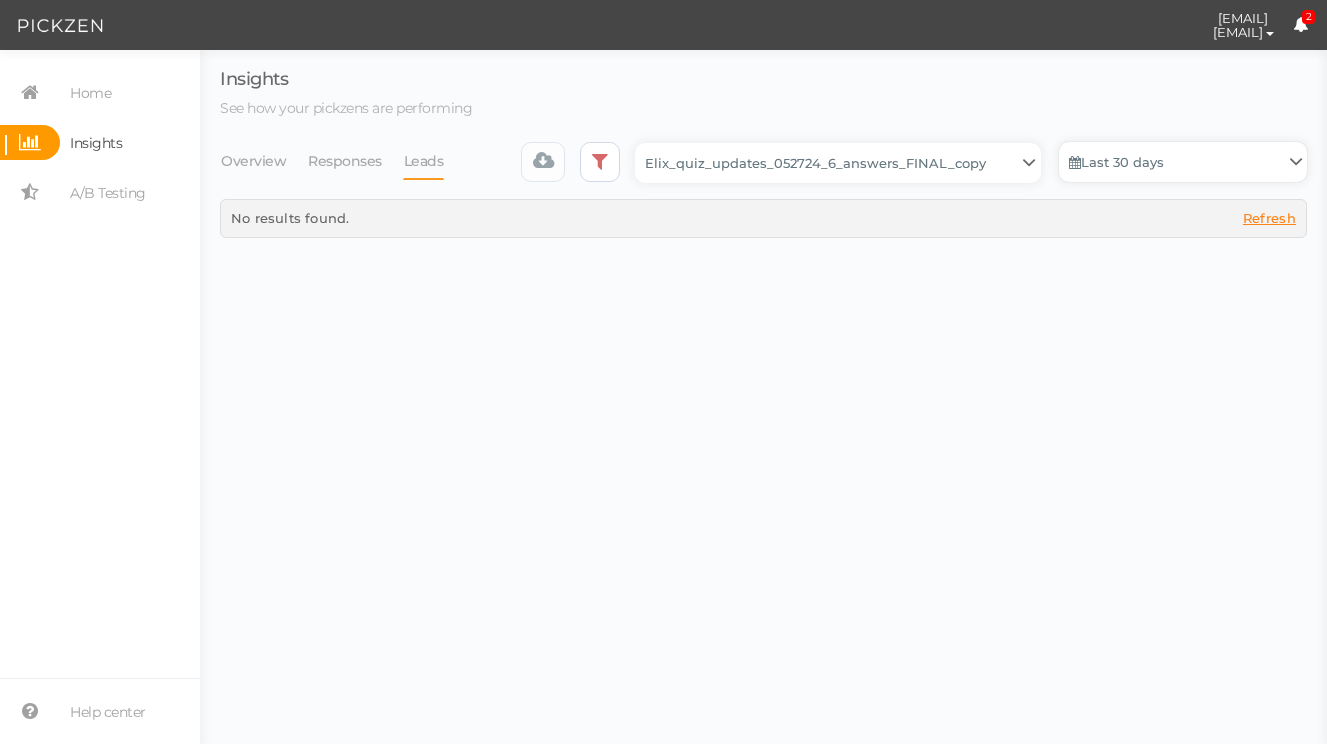 click on "Last 30 days" at bounding box center (1183, 162) 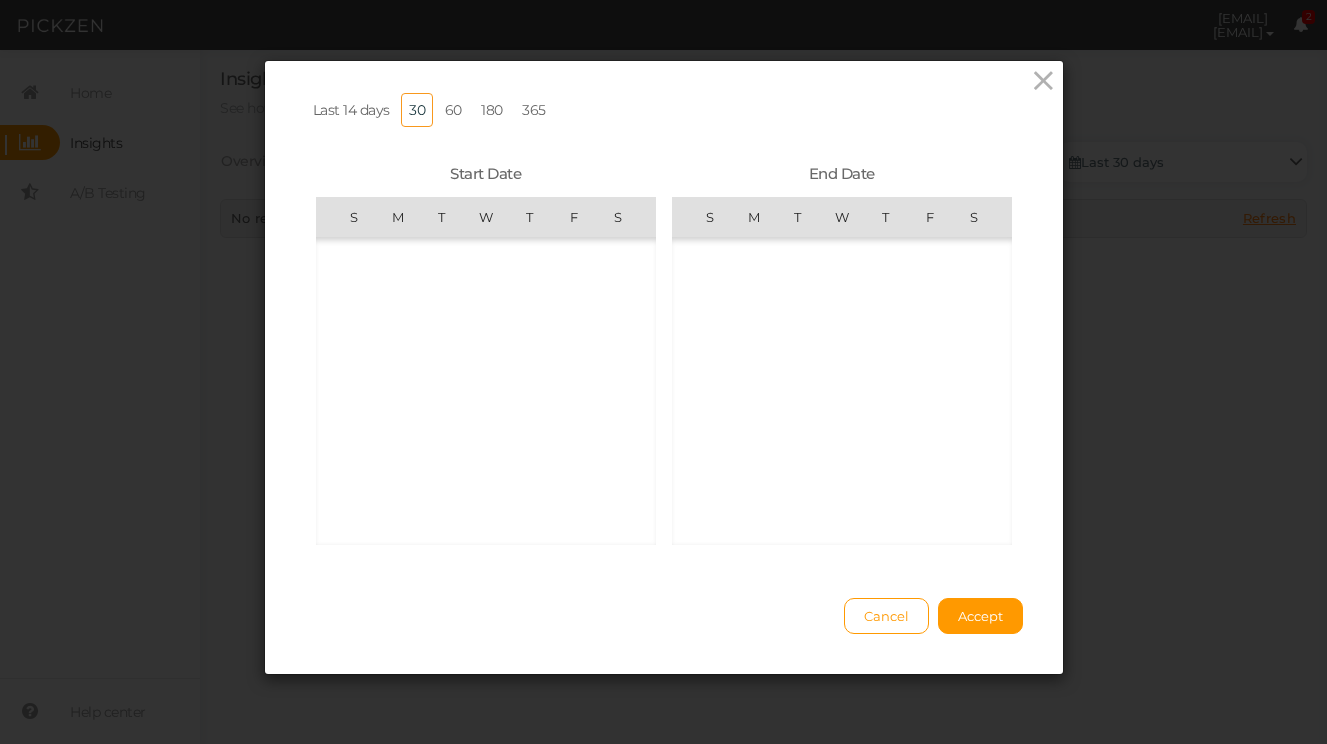 scroll, scrollTop: 462425, scrollLeft: 0, axis: vertical 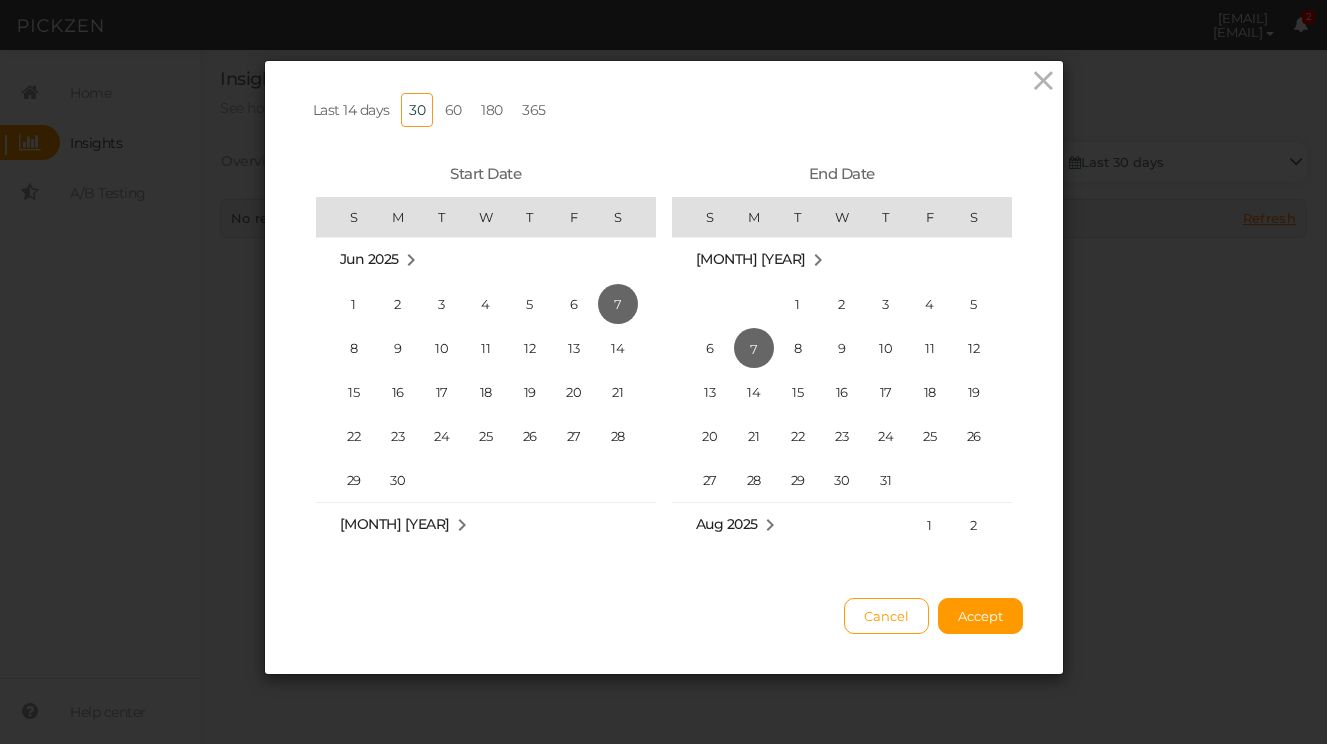 click on "180" at bounding box center [492, 110] 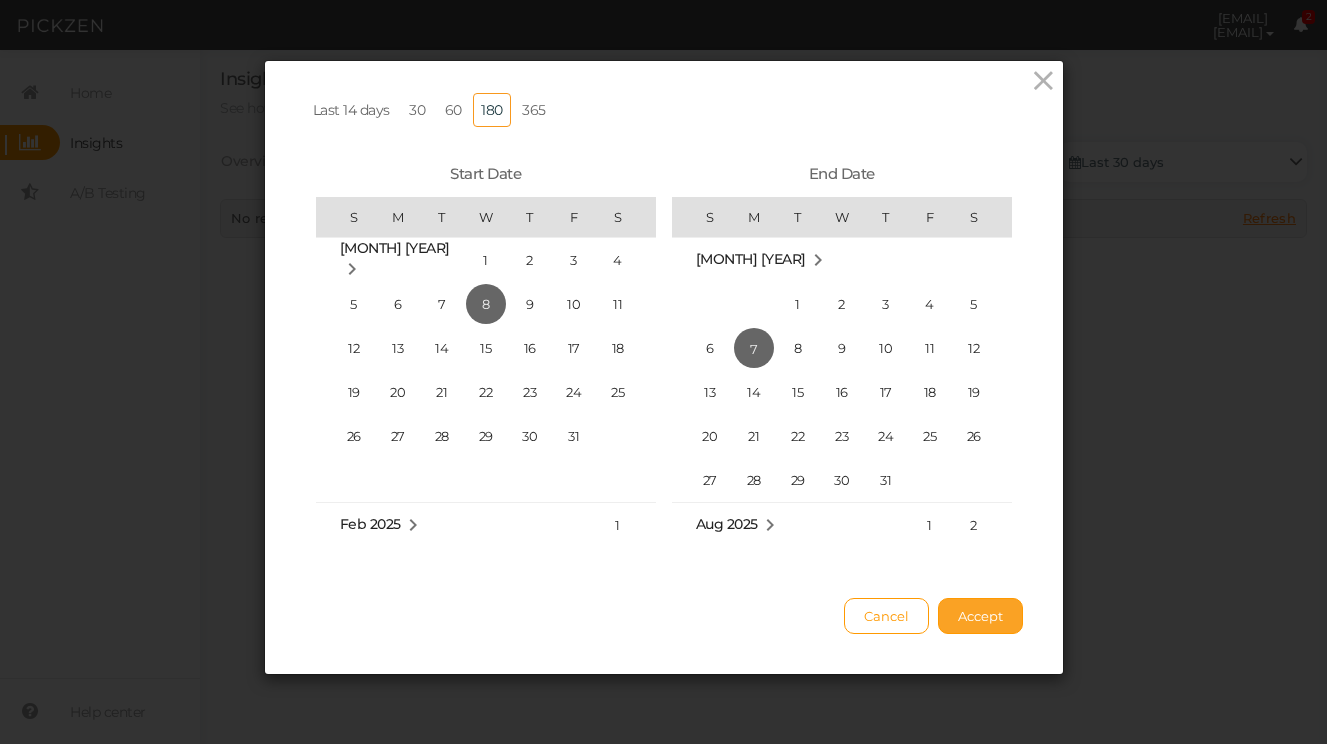 click on "Accept" at bounding box center [980, 616] 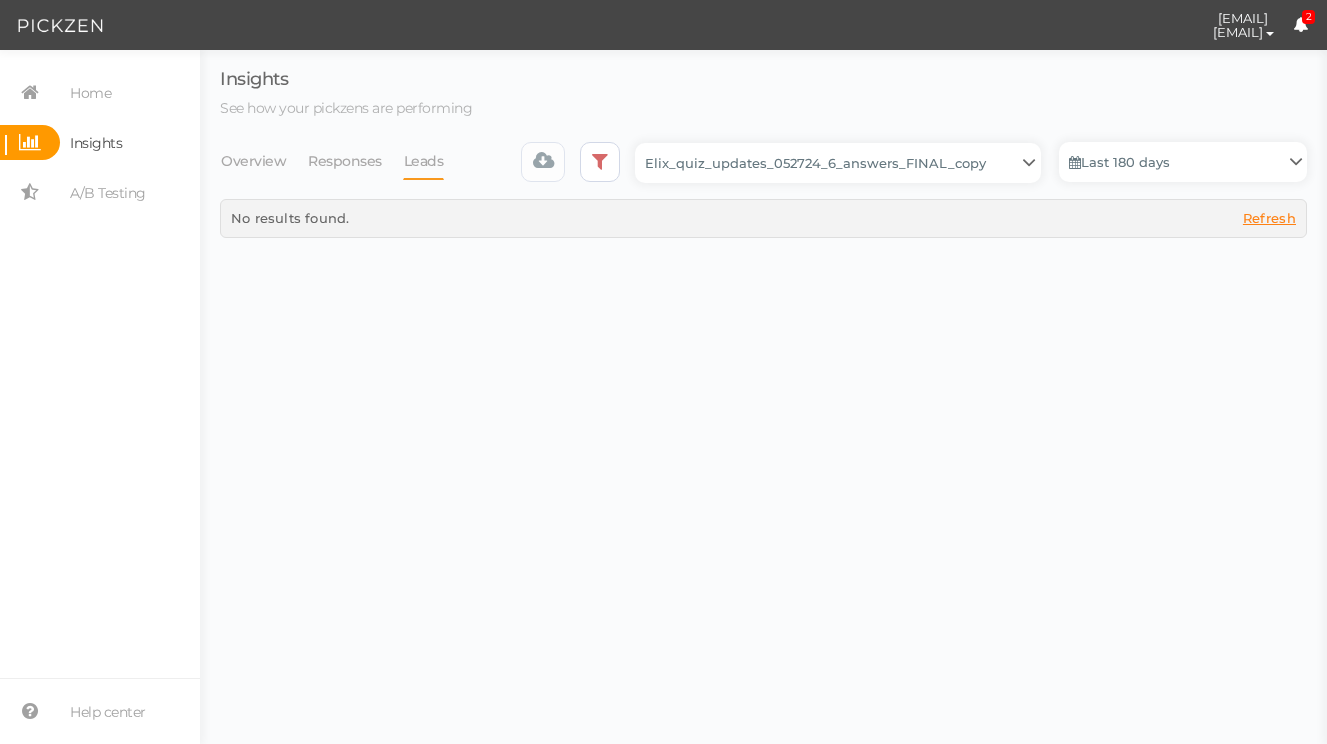 click on "Refresh" at bounding box center [1269, 218] 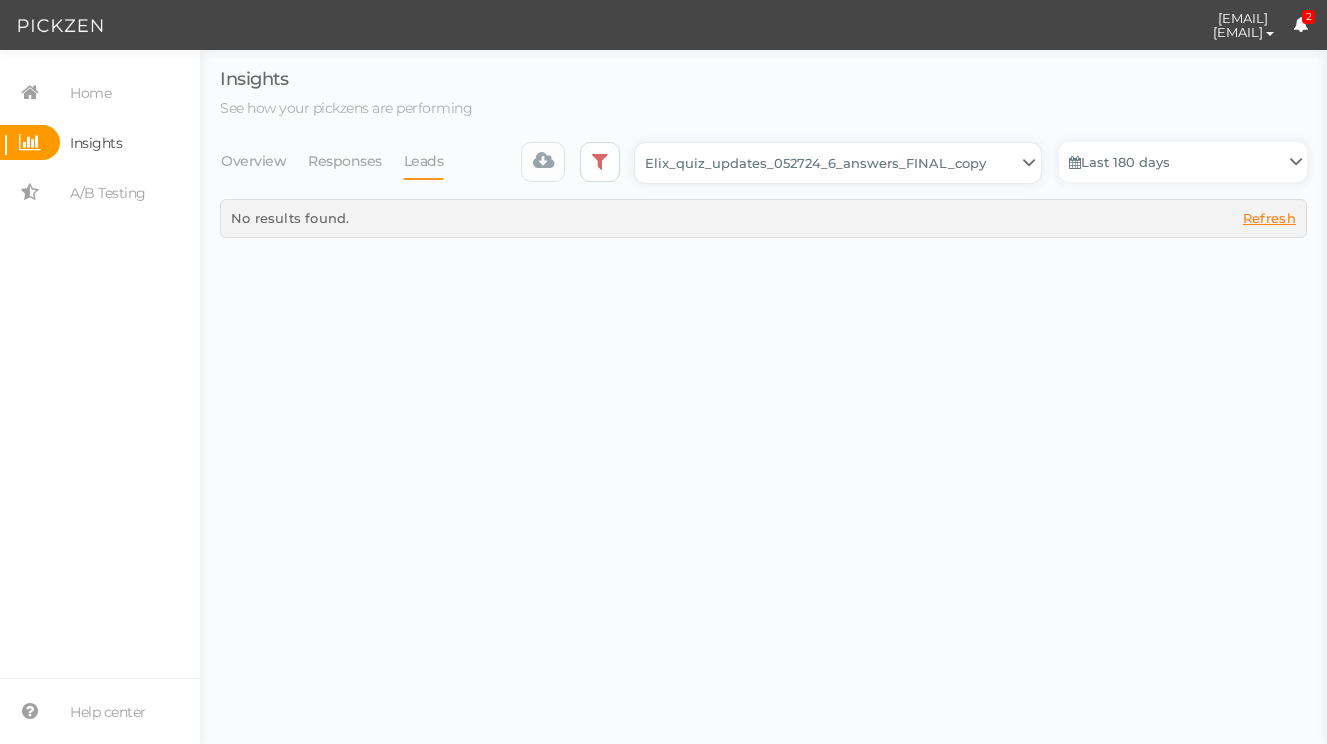 click on "Backup_2020010 backup_20200106 Elix Quiz PopUp Elix_quiz Elix_quiz [OLD] Elix_quiz_backup Elix_quiz_backup Elix_quiz_backup_06_09_22 Elix_quiz_backup_07_22 Elix_quiz_backup_08_24 Elix_quiz_backup_august_20 Elix_quiz_Backup_PZ Elix_quiz_backup_pz_09_02 Elix_quiz_copy Elix_quiz_copy Elix_quiz_copy Elix_quiz_copy Elix_quiz_copy Elix_quiz_copy Elix_quiz_copy 12.15.23 Elix_quiz_copy 2.08.24 Elix_quiz_copy CRO test DO NOT PUBLISH Elix_quiz_copy CRO test DO NOT PUBLISH_copy Elix_quiz_copy_ w research quesitons  Elix_quiz_copy_07_04_22 Elix_quiz_copy_10-27 Elix_quiz_copyScroll Elix_quiz_CRO test V2 DO NOT PUBLISH  Elix_quiz_new Elix_quiz_new_answers Elix_quiz_new_answers_BACKUP Elix_quiz_new_answers_copy Elix_quiz_new_backup Elix_quiz_new_edits_copy Elix_quiz_new_headline Elix_quiz_original version Elix_quiz_triplewhale_bear Elix_quiz_updates_051324 Elix_quiz_updates_051324_6_answers Elix_quiz_updates_051324_8_answers Elix_quiz_updates_052724_6_answers_FINAL Elix_quiz_updates_052724_6_answers_FINAL_copy Untitled" at bounding box center (838, 163) 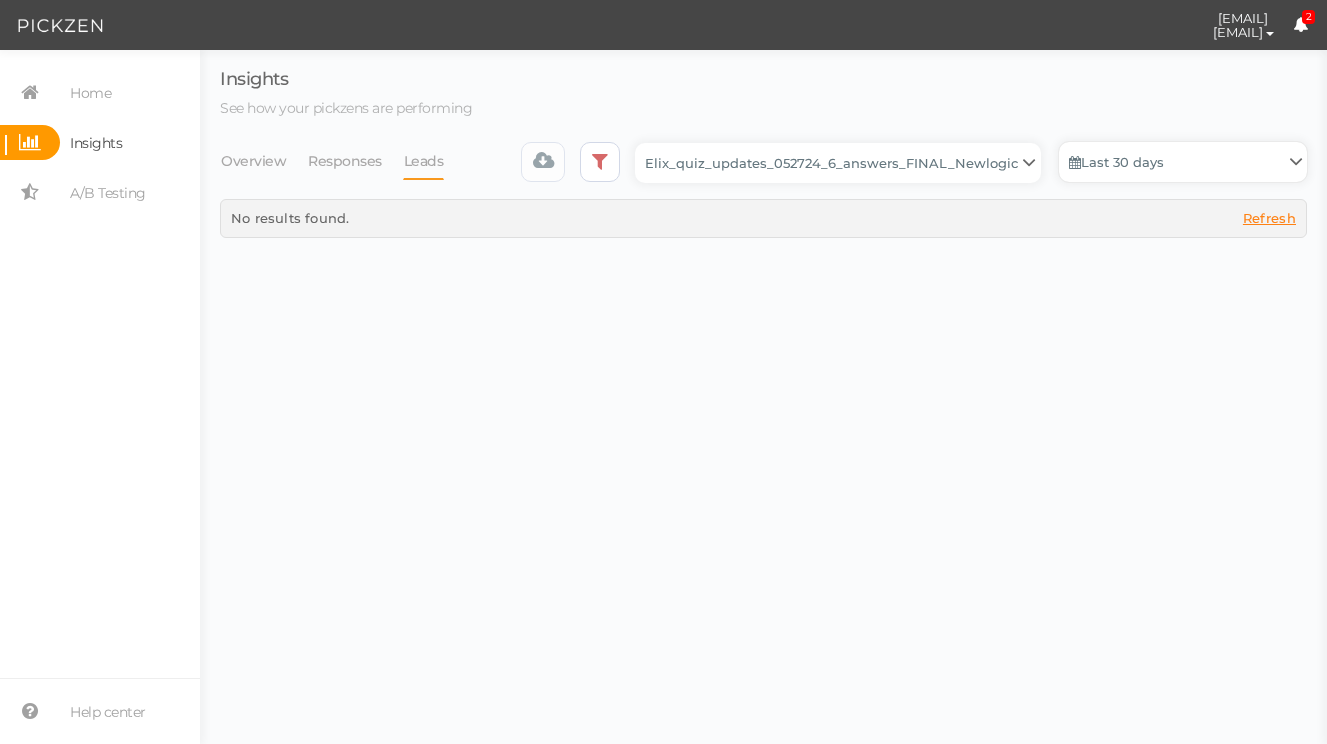 click on "Last 30 days" at bounding box center (1183, 162) 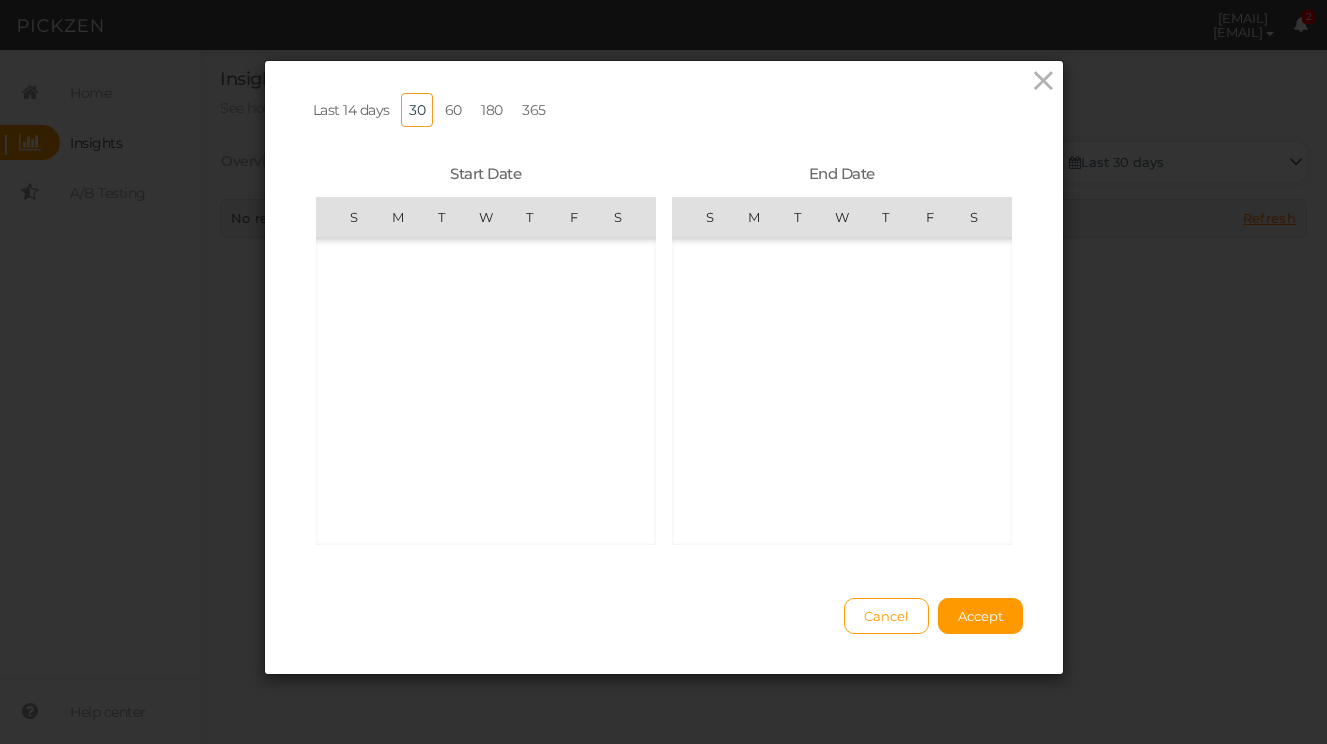 scroll, scrollTop: 462425, scrollLeft: 0, axis: vertical 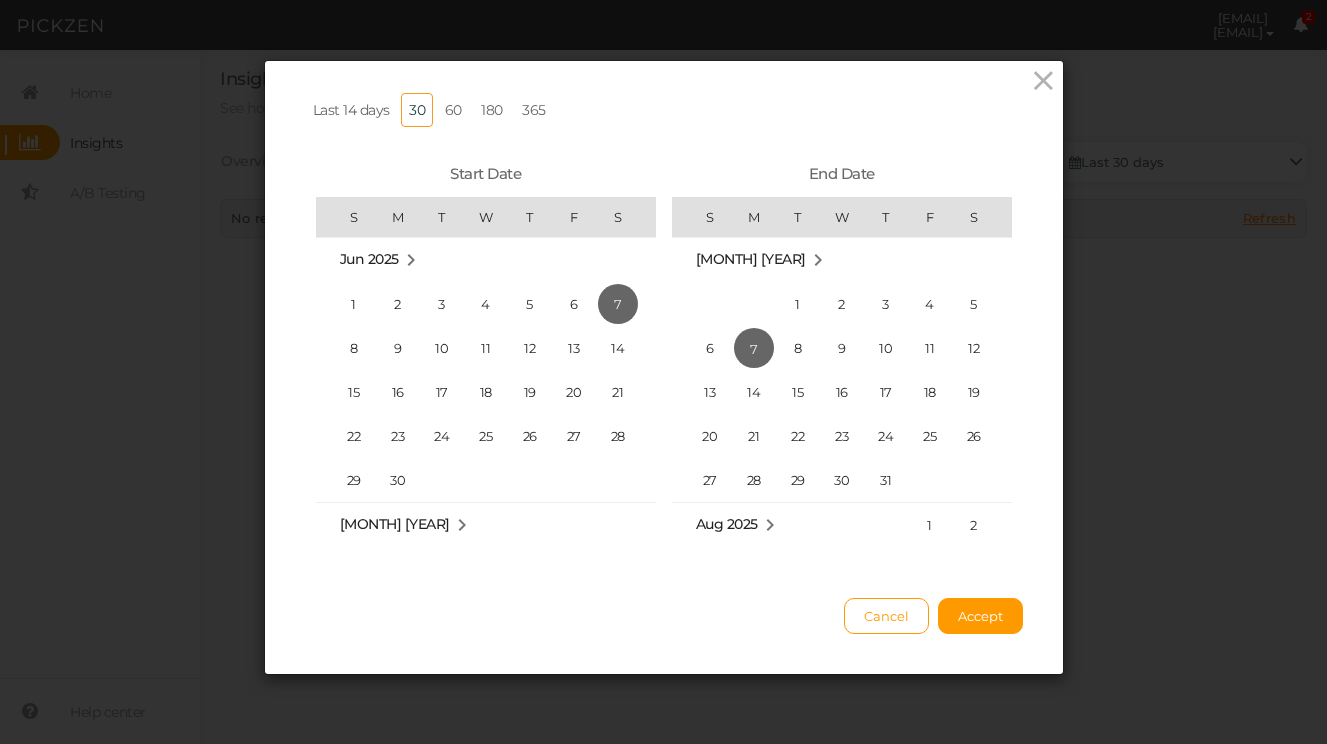 click on "180" at bounding box center (492, 110) 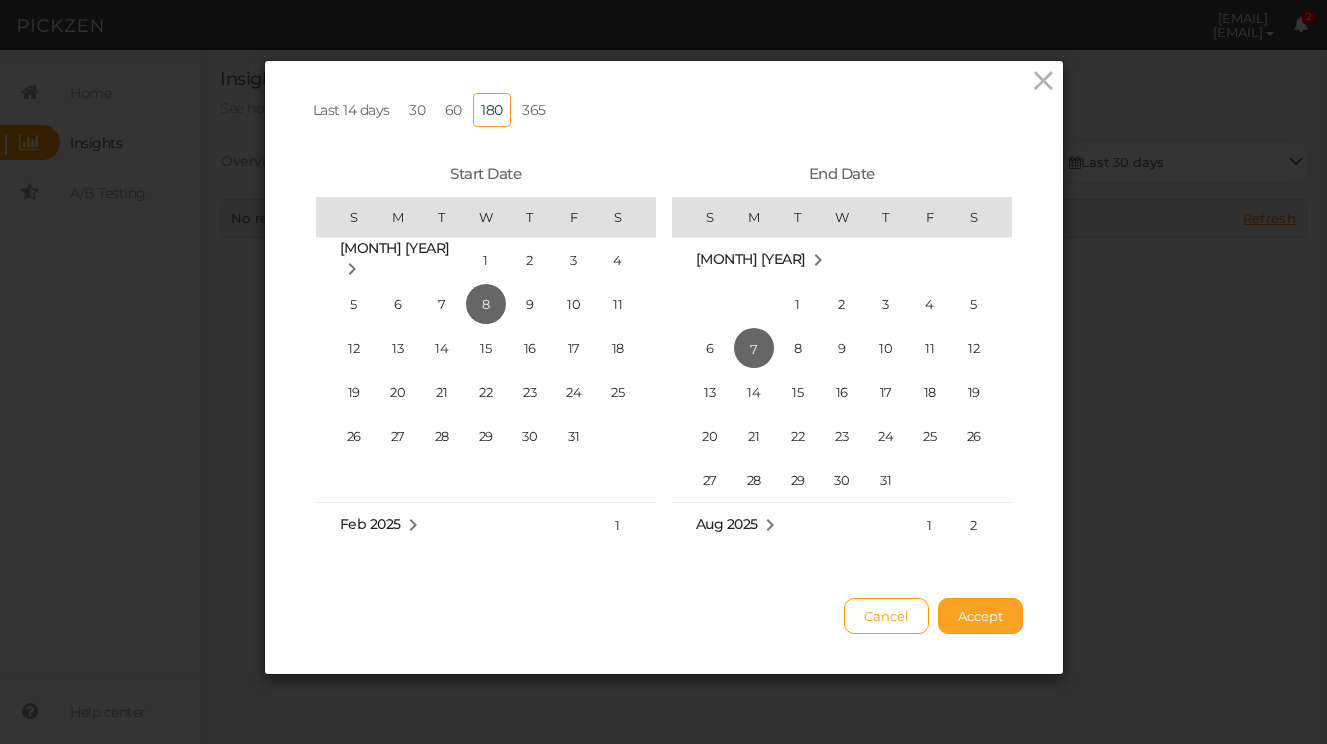 click on "Accept" at bounding box center (980, 616) 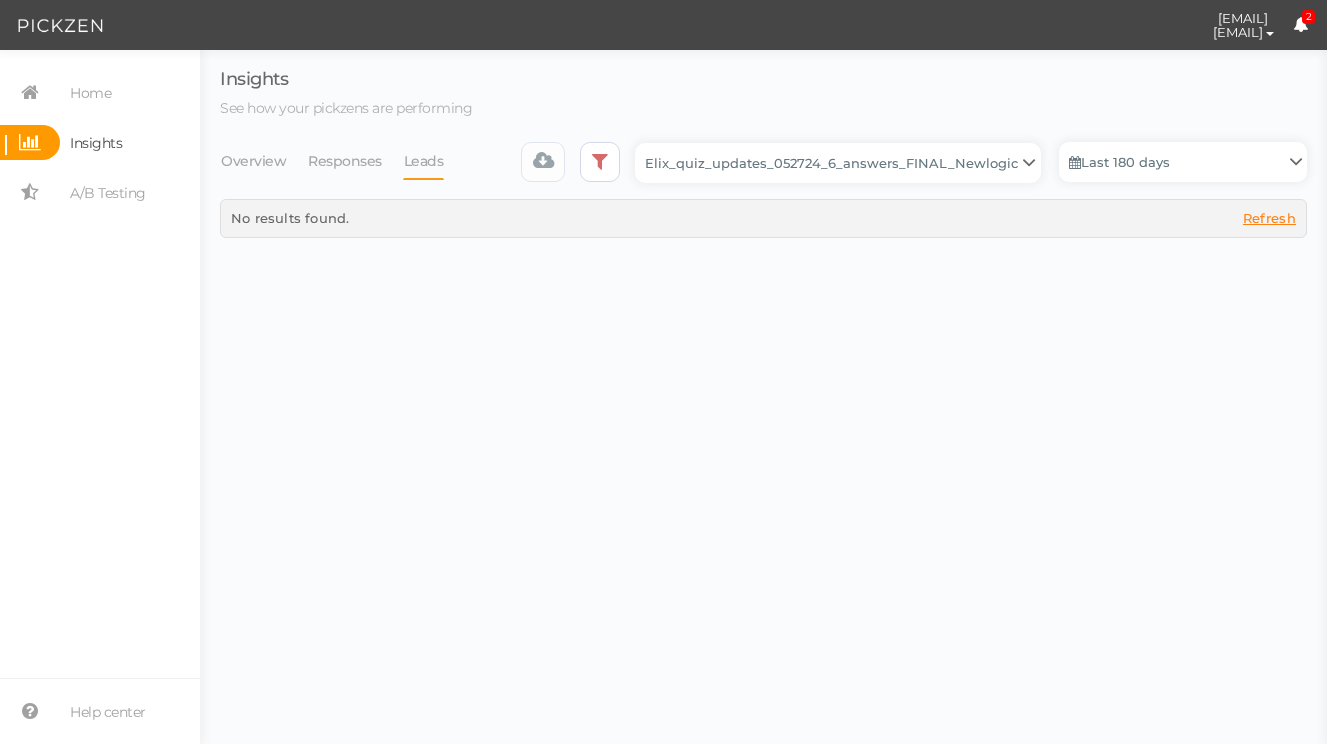 click on "Refresh" at bounding box center (1269, 218) 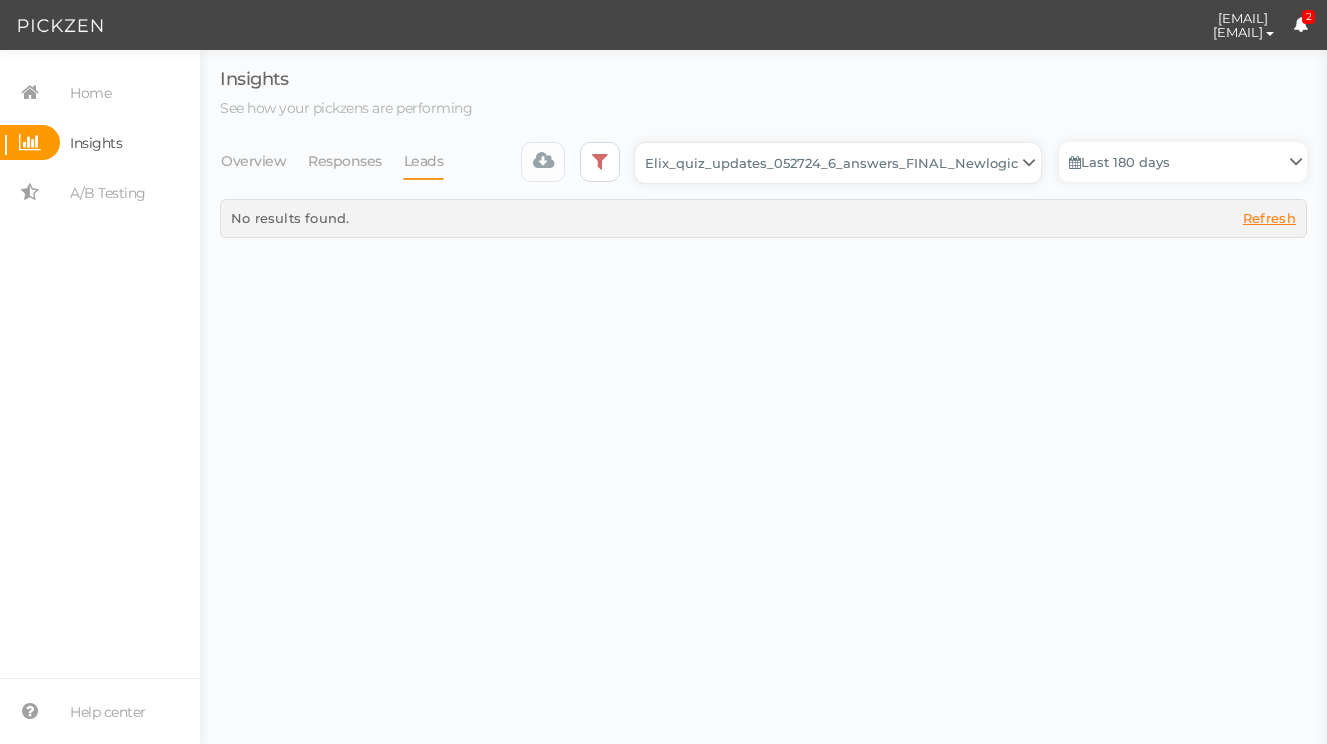 click on "Backup_2020010 backup_20200106 Elix Quiz PopUp Elix_quiz Elix_quiz [OLD] Elix_quiz_backup Elix_quiz_backup Elix_quiz_backup_06_09_22 Elix_quiz_backup_07_22 Elix_quiz_backup_08_24 Elix_quiz_backup_august_20 Elix_quiz_Backup_PZ Elix_quiz_backup_pz_09_02 Elix_quiz_copy Elix_quiz_copy Elix_quiz_copy Elix_quiz_copy Elix_quiz_copy Elix_quiz_copy Elix_quiz_copy 12.15.23 Elix_quiz_copy 2.08.24 Elix_quiz_copy CRO test DO NOT PUBLISH Elix_quiz_copy CRO test DO NOT PUBLISH_copy Elix_quiz_copy_ w research quesitons  Elix_quiz_copy_07_04_22 Elix_quiz_copy_10-27 Elix_quiz_copyScroll Elix_quiz_CRO test V2 DO NOT PUBLISH  Elix_quiz_new Elix_quiz_new_answers Elix_quiz_new_answers_BACKUP Elix_quiz_new_answers_copy Elix_quiz_new_backup Elix_quiz_new_edits_copy Elix_quiz_new_headline Elix_quiz_original version Elix_quiz_triplewhale_bear Elix_quiz_updates_051324 Elix_quiz_updates_051324_6_answers Elix_quiz_updates_051324_8_answers Elix_quiz_updates_052724_6_answers_FINAL Elix_quiz_updates_052724_6_answers_FINAL_copy Untitled" at bounding box center [838, 163] 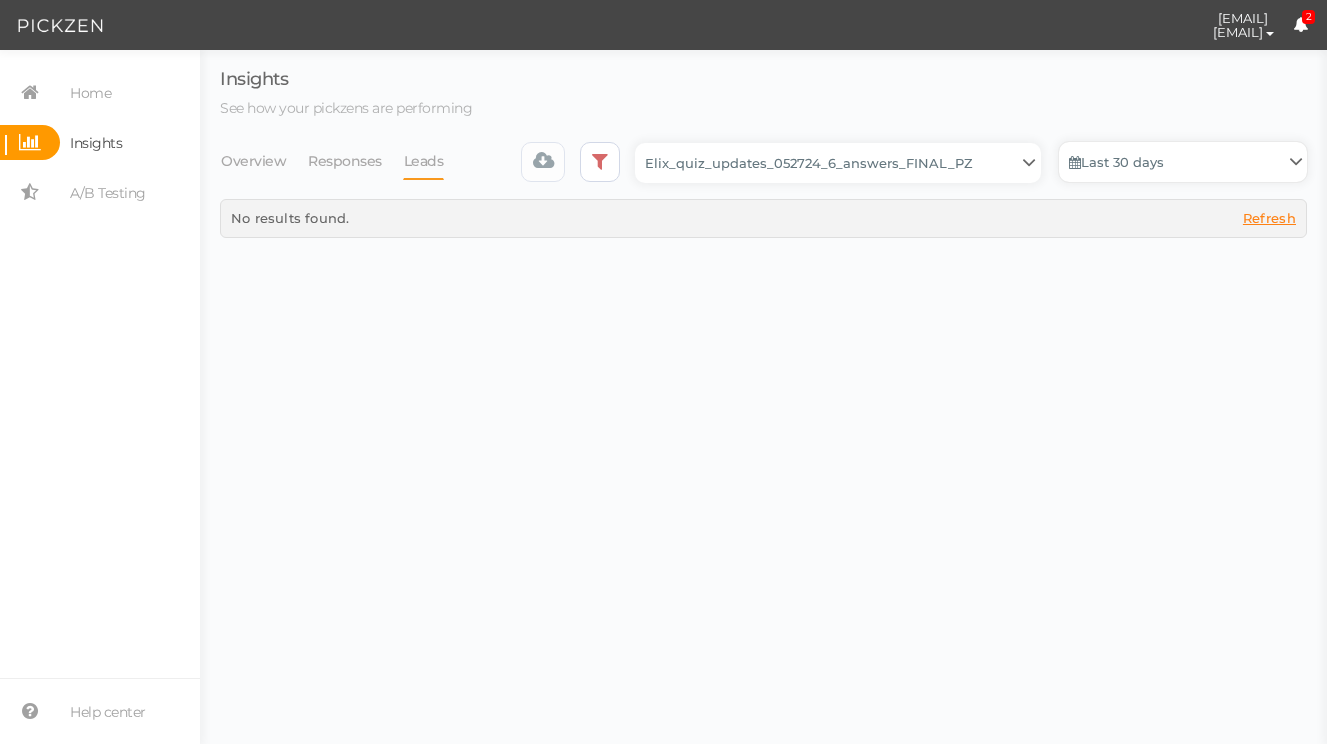 click on "Last 30 days" at bounding box center [1183, 162] 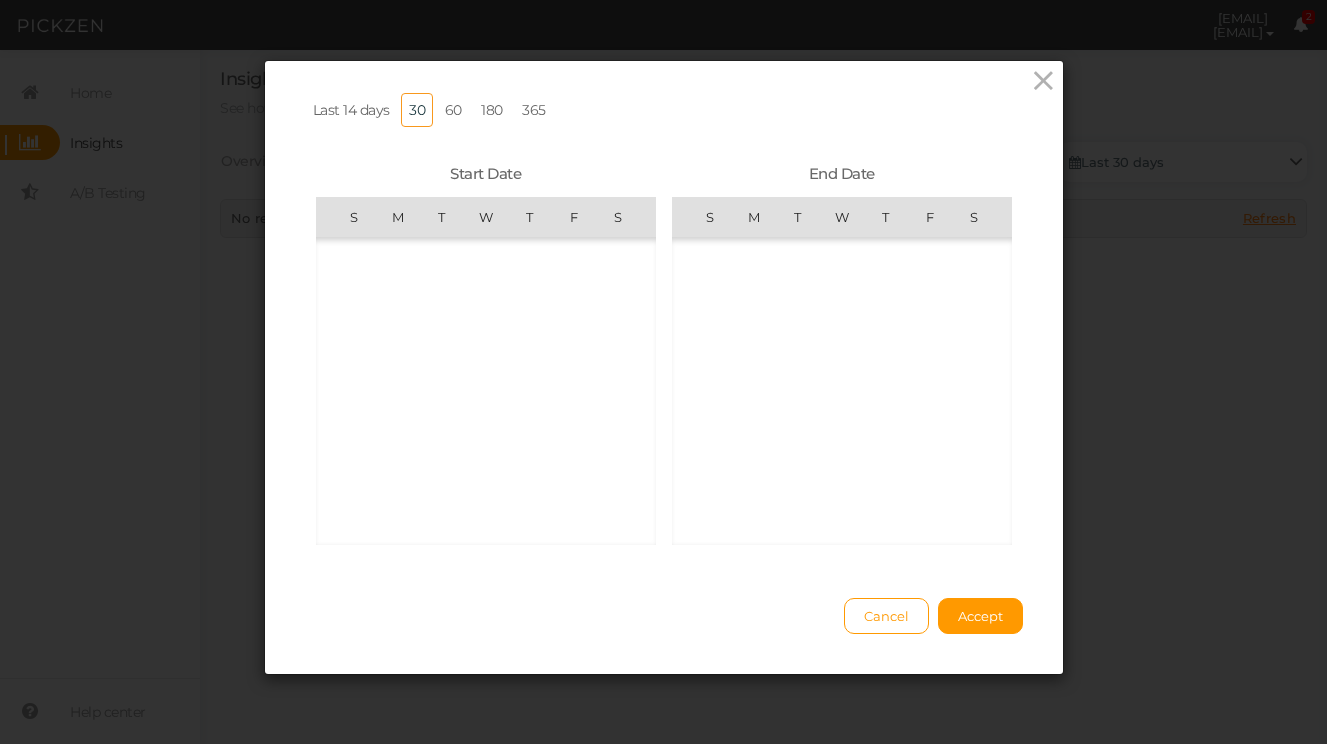 scroll, scrollTop: 462425, scrollLeft: 0, axis: vertical 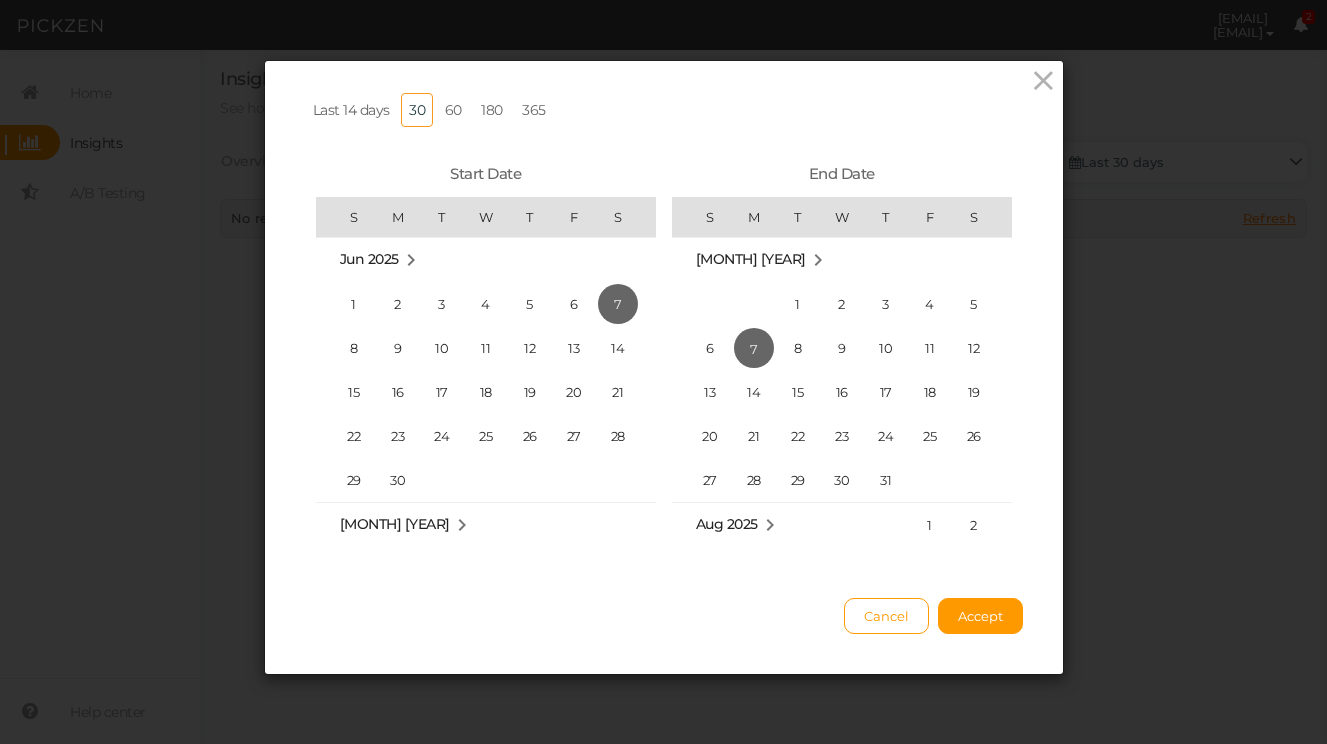 click on "180" at bounding box center [492, 110] 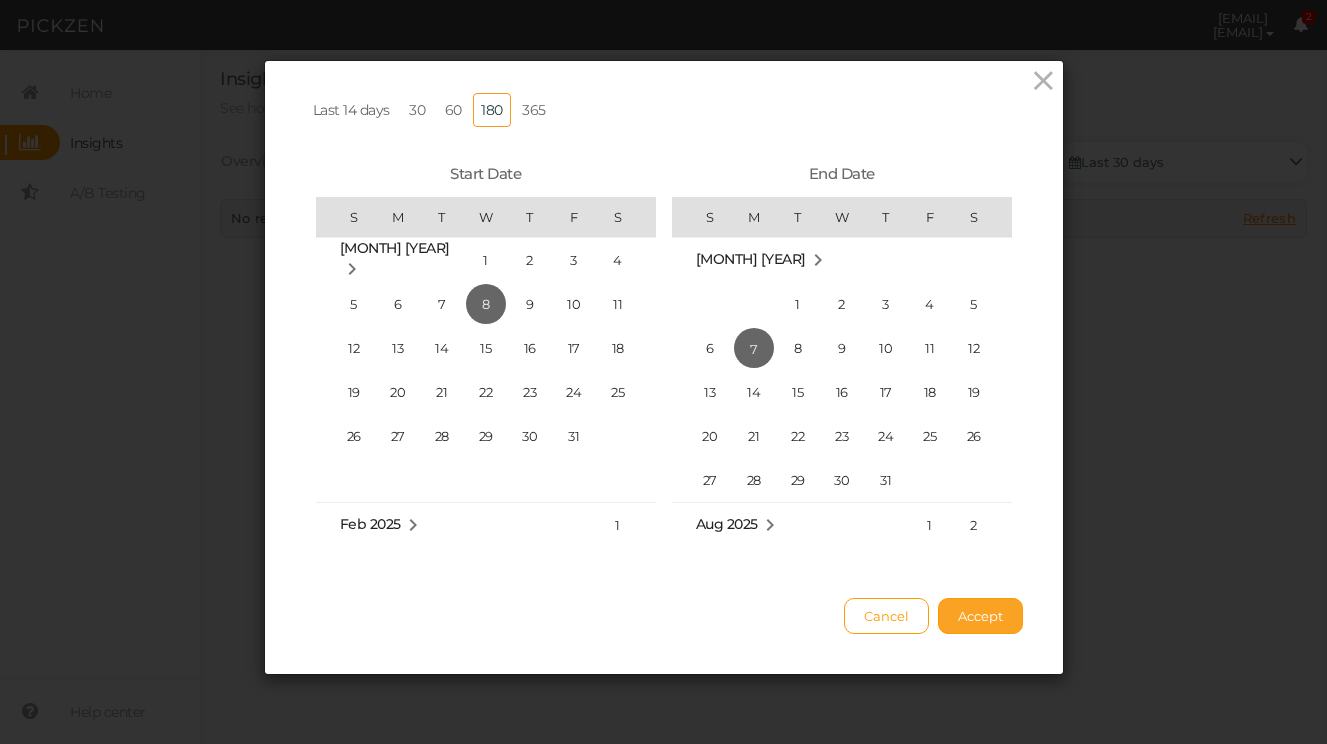 click on "Accept" at bounding box center [980, 616] 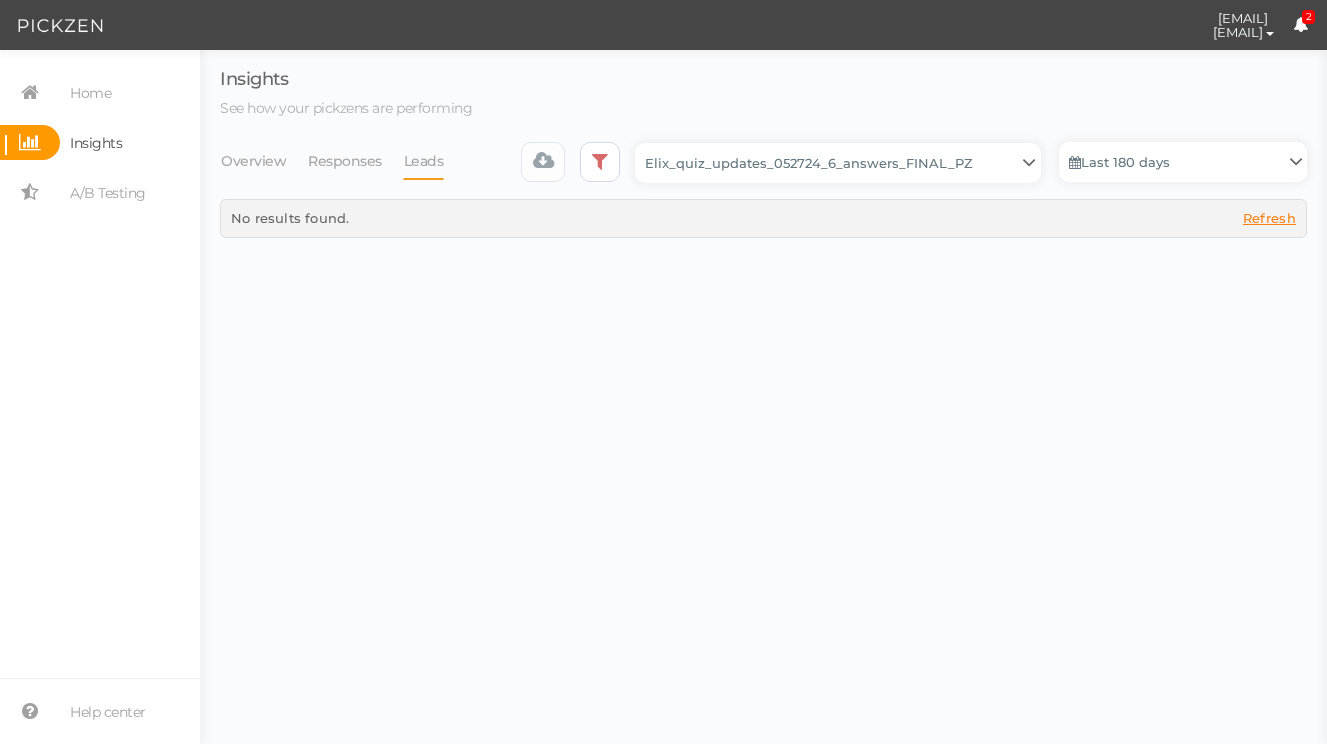 click on "Refresh" at bounding box center [1269, 218] 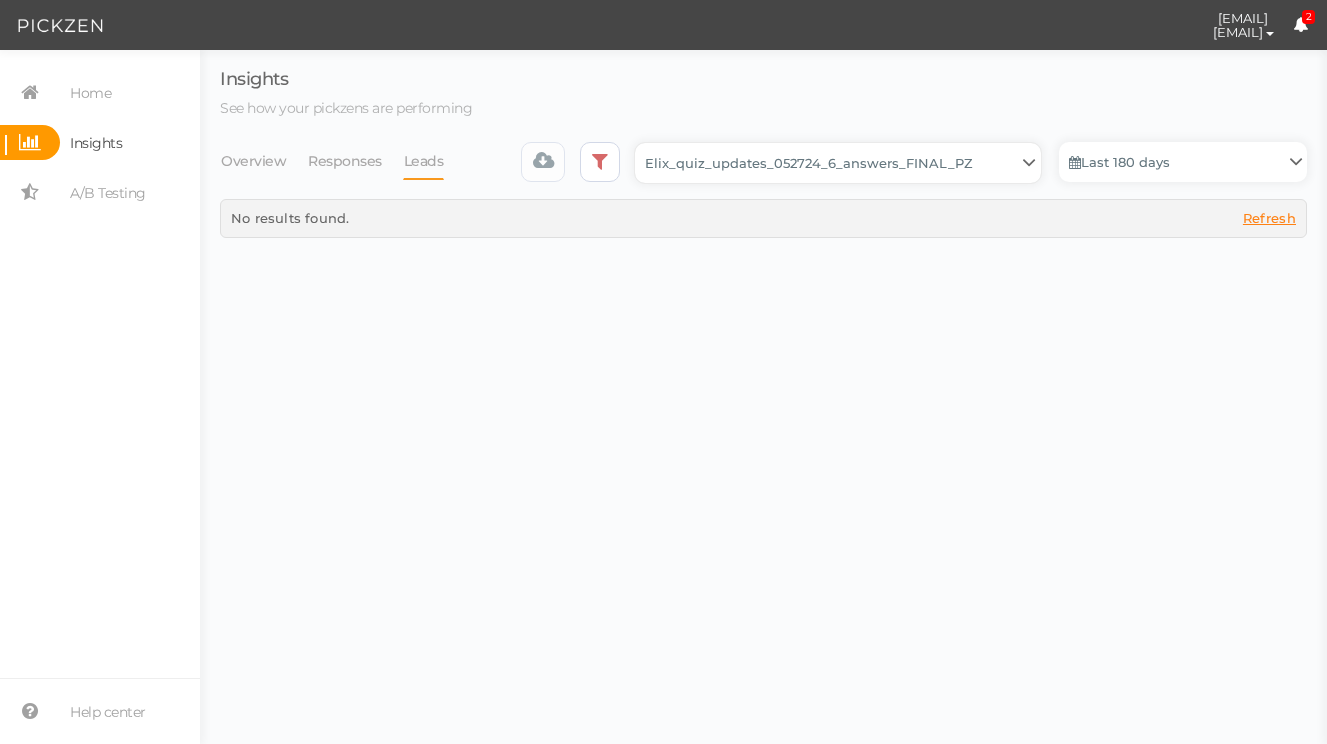 click on "Backup_2020010 backup_20200106 Elix Quiz PopUp Elix_quiz Elix_quiz [OLD] Elix_quiz_backup Elix_quiz_backup Elix_quiz_backup_06_09_22 Elix_quiz_backup_07_22 Elix_quiz_backup_08_24 Elix_quiz_backup_august_20 Elix_quiz_Backup_PZ Elix_quiz_backup_pz_09_02 Elix_quiz_copy Elix_quiz_copy Elix_quiz_copy Elix_quiz_copy Elix_quiz_copy Elix_quiz_copy Elix_quiz_copy 12.15.23 Elix_quiz_copy 2.08.24 Elix_quiz_copy CRO test DO NOT PUBLISH Elix_quiz_copy CRO test DO NOT PUBLISH_copy Elix_quiz_copy_ w research quesitons  Elix_quiz_copy_07_04_22 Elix_quiz_copy_10-27 Elix_quiz_copyScroll Elix_quiz_CRO test V2 DO NOT PUBLISH  Elix_quiz_new Elix_quiz_new_answers Elix_quiz_new_answers_BACKUP Elix_quiz_new_answers_copy Elix_quiz_new_backup Elix_quiz_new_edits_copy Elix_quiz_new_headline Elix_quiz_original version Elix_quiz_triplewhale_bear Elix_quiz_updates_051324 Elix_quiz_updates_051324_6_answers Elix_quiz_updates_051324_8_answers Elix_quiz_updates_052724_6_answers_FINAL Elix_quiz_updates_052724_6_answers_FINAL_copy Untitled" at bounding box center (838, 163) 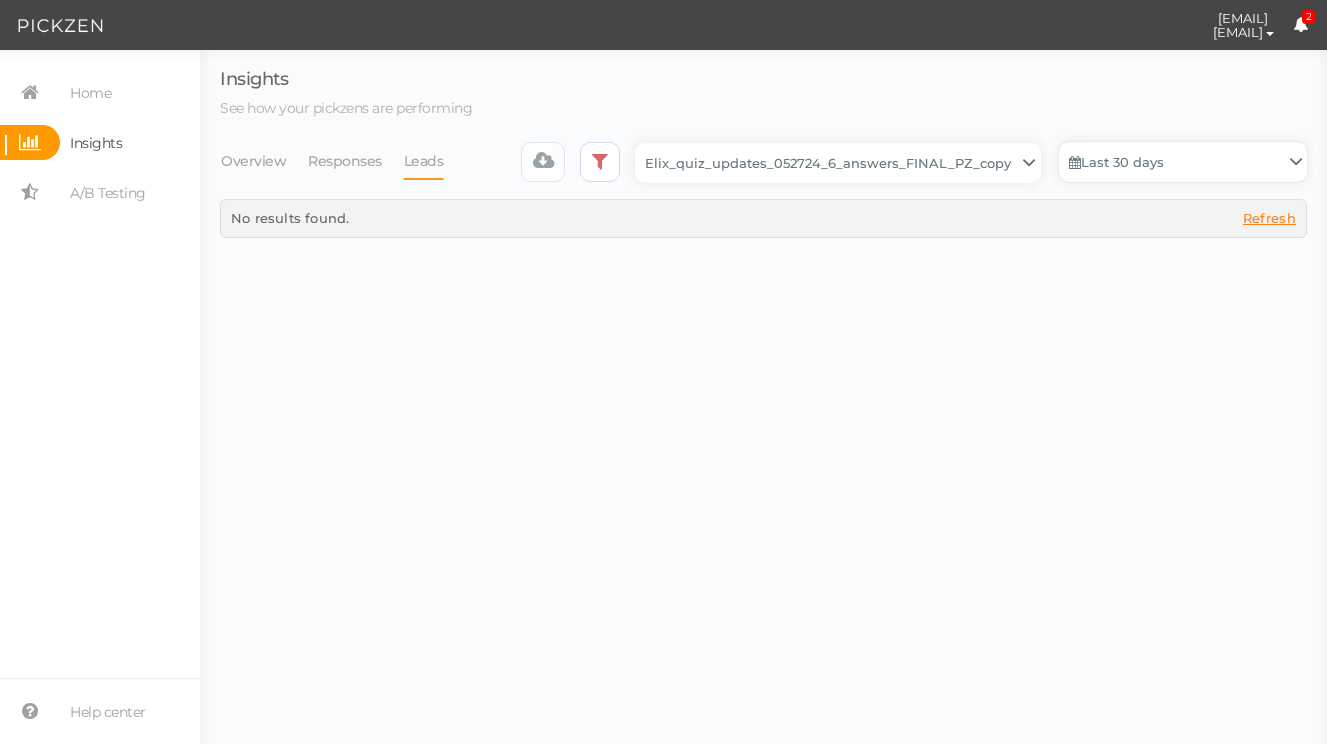click on "Last 30 days" at bounding box center [1183, 162] 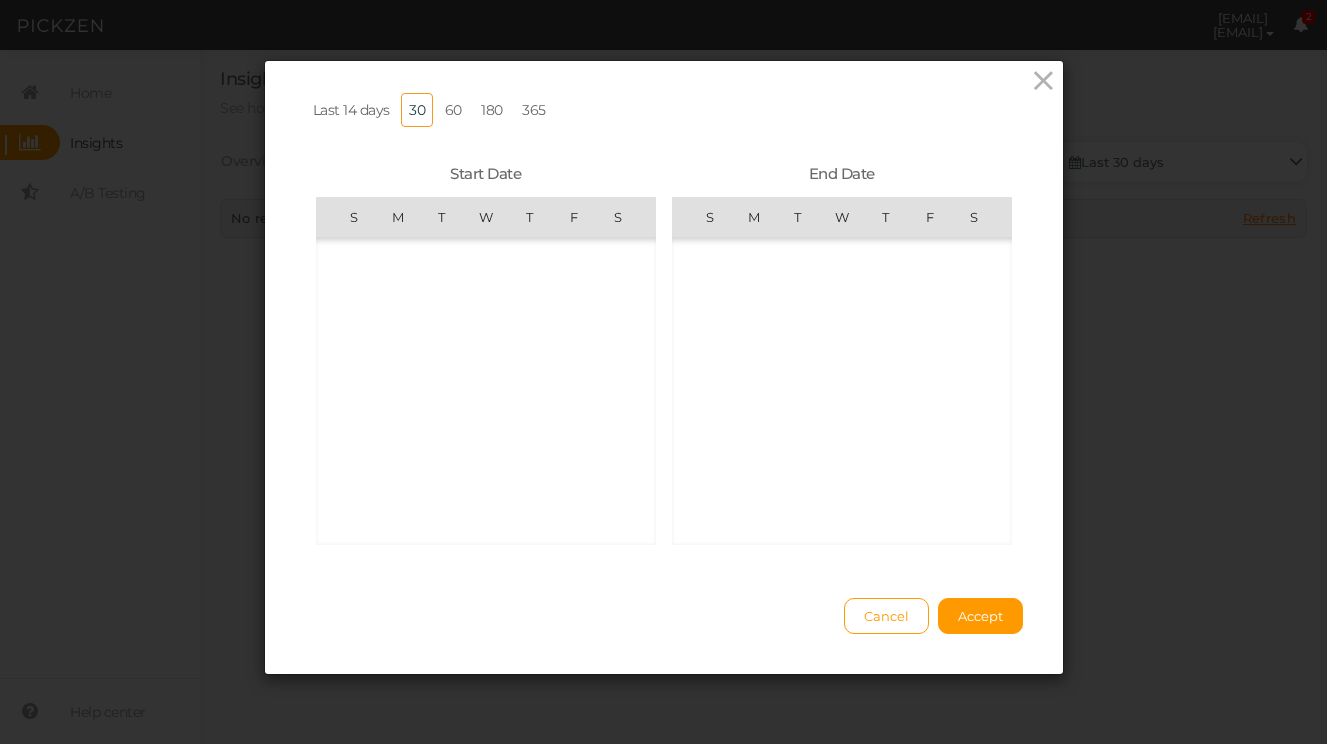 scroll, scrollTop: 462425, scrollLeft: 0, axis: vertical 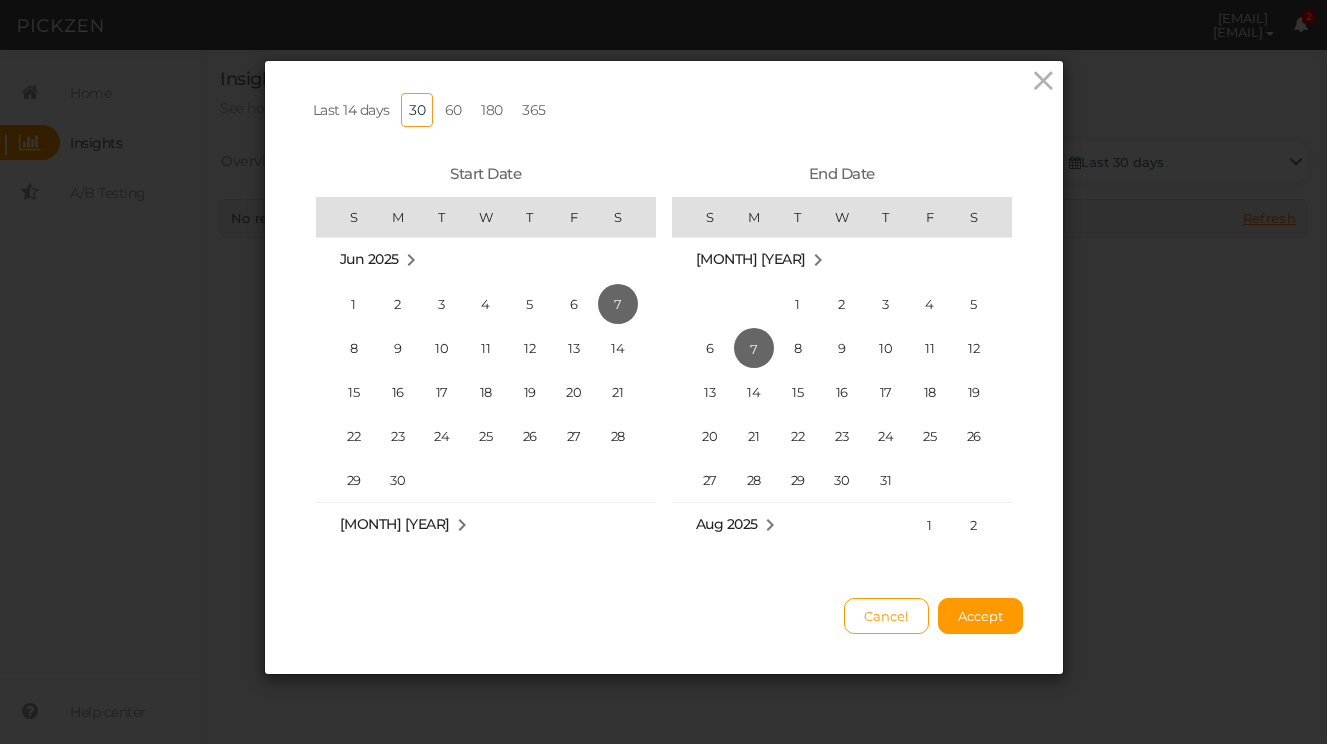 click on "180" at bounding box center [492, 110] 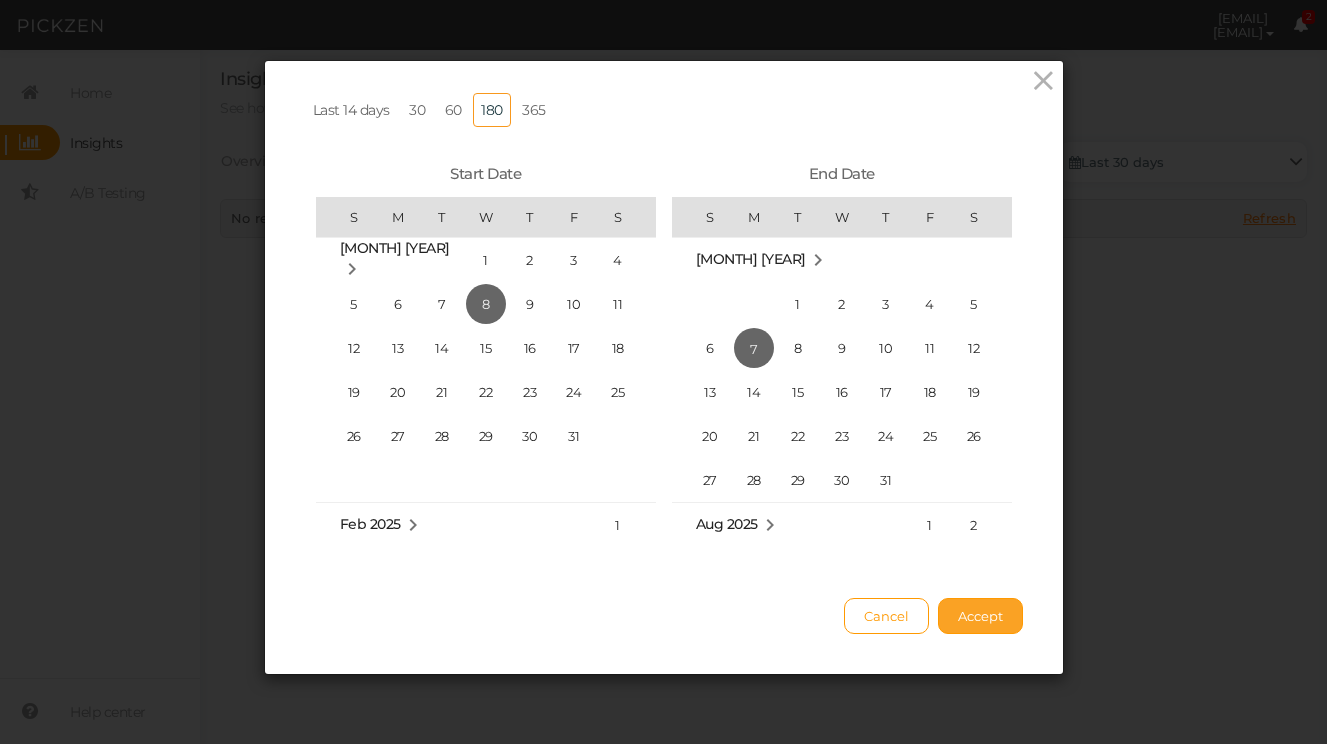 click on "Accept" at bounding box center [980, 616] 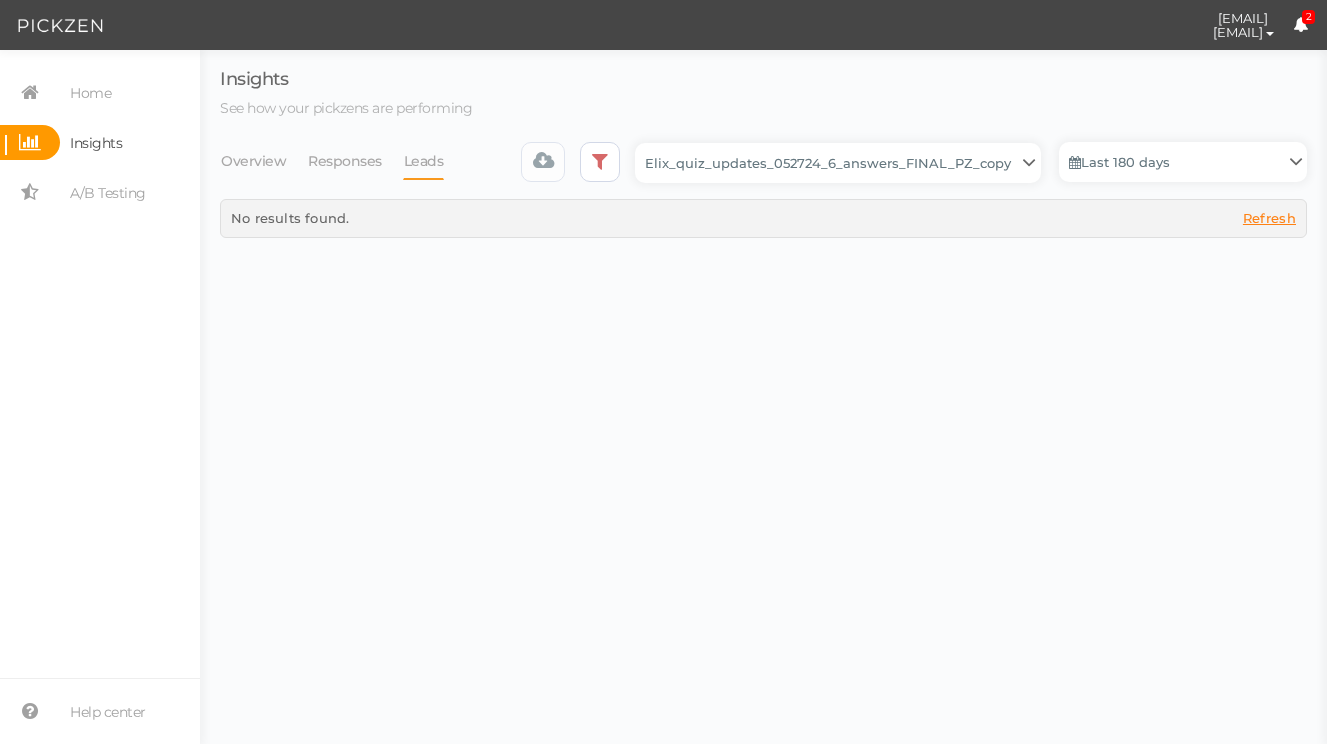 click on "Refresh" at bounding box center [1269, 218] 